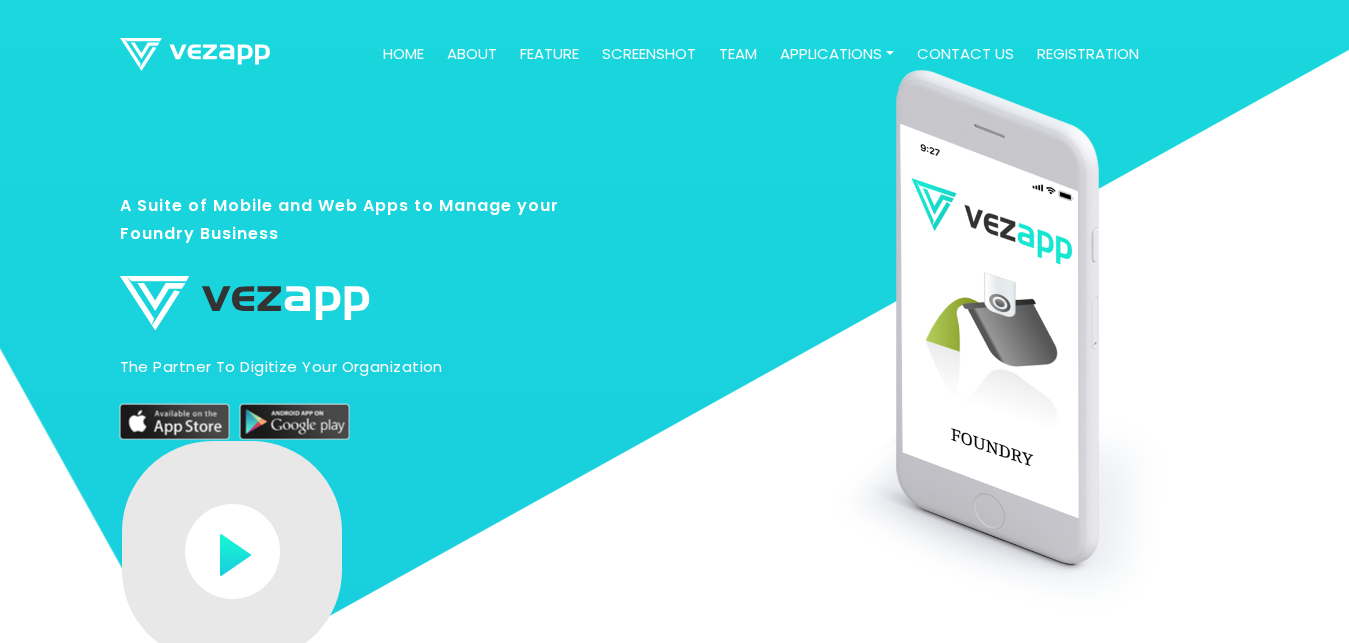 scroll, scrollTop: 0, scrollLeft: 0, axis: both 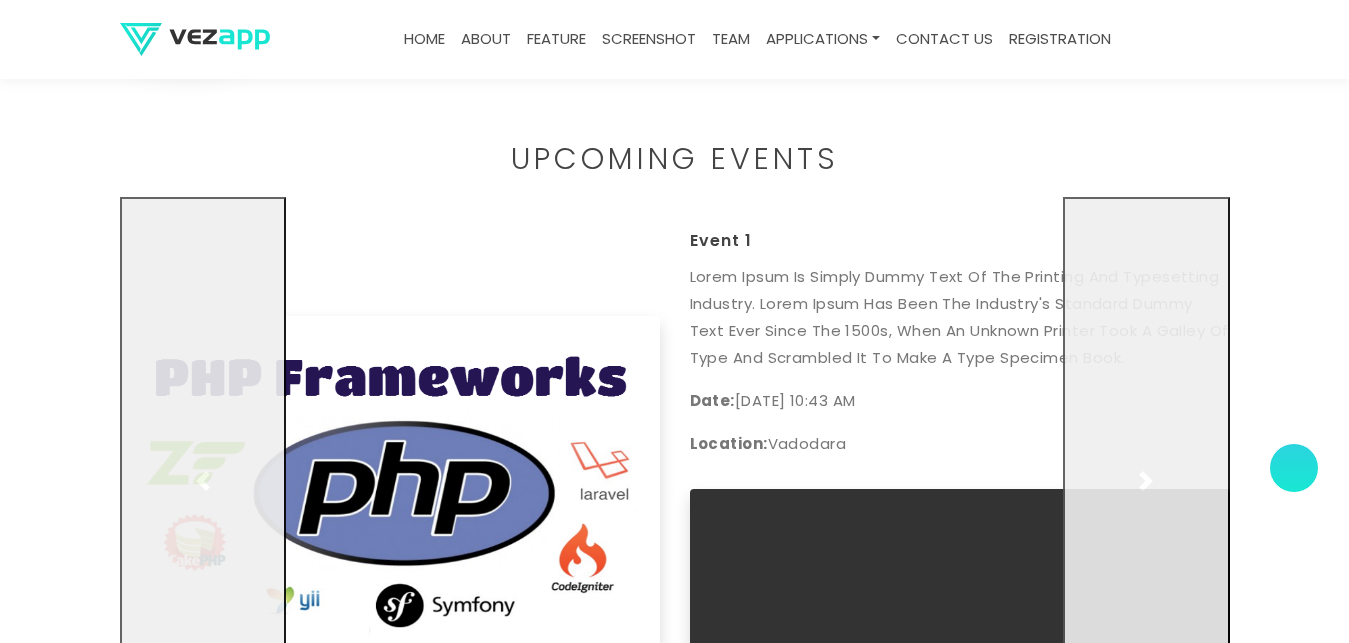 click at bounding box center (1146, 481) 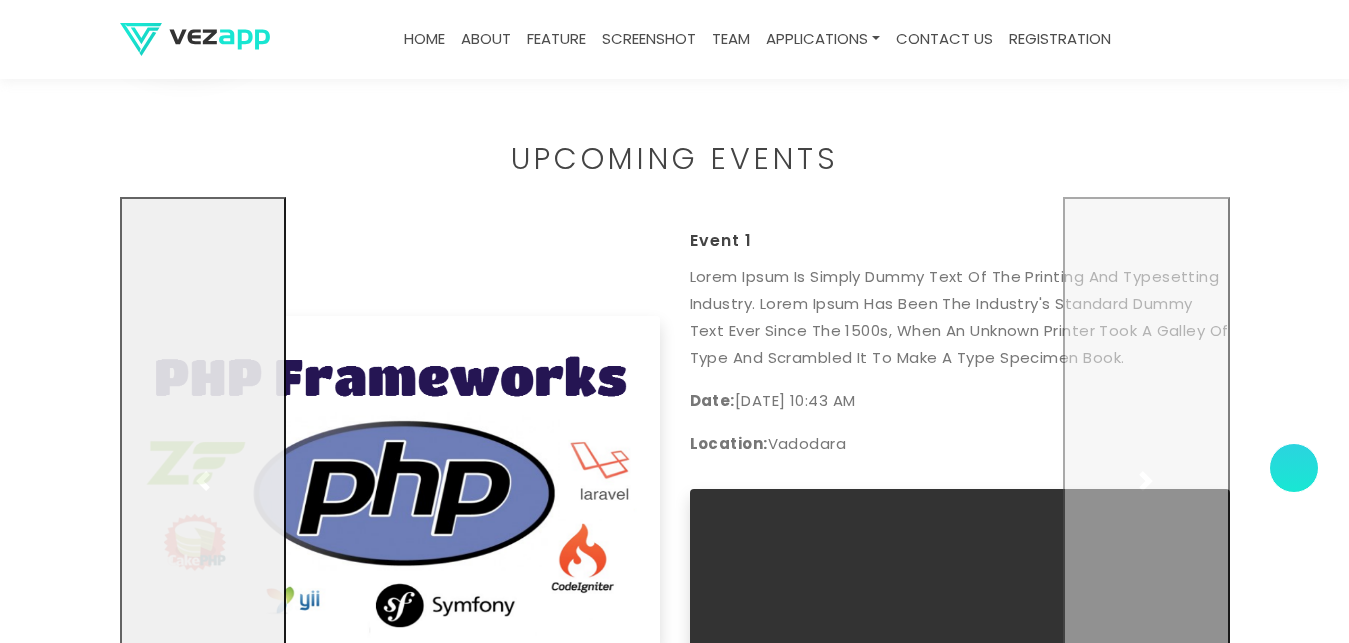 click at bounding box center (203, 481) 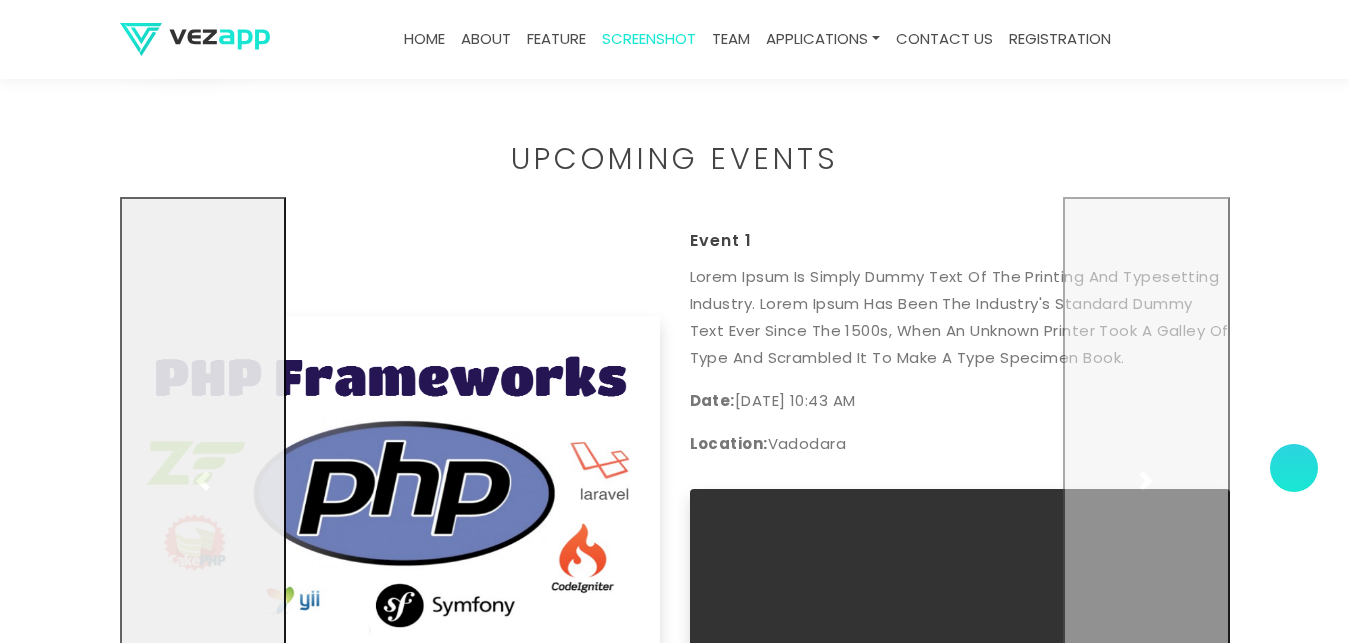 click at bounding box center (203, 481) 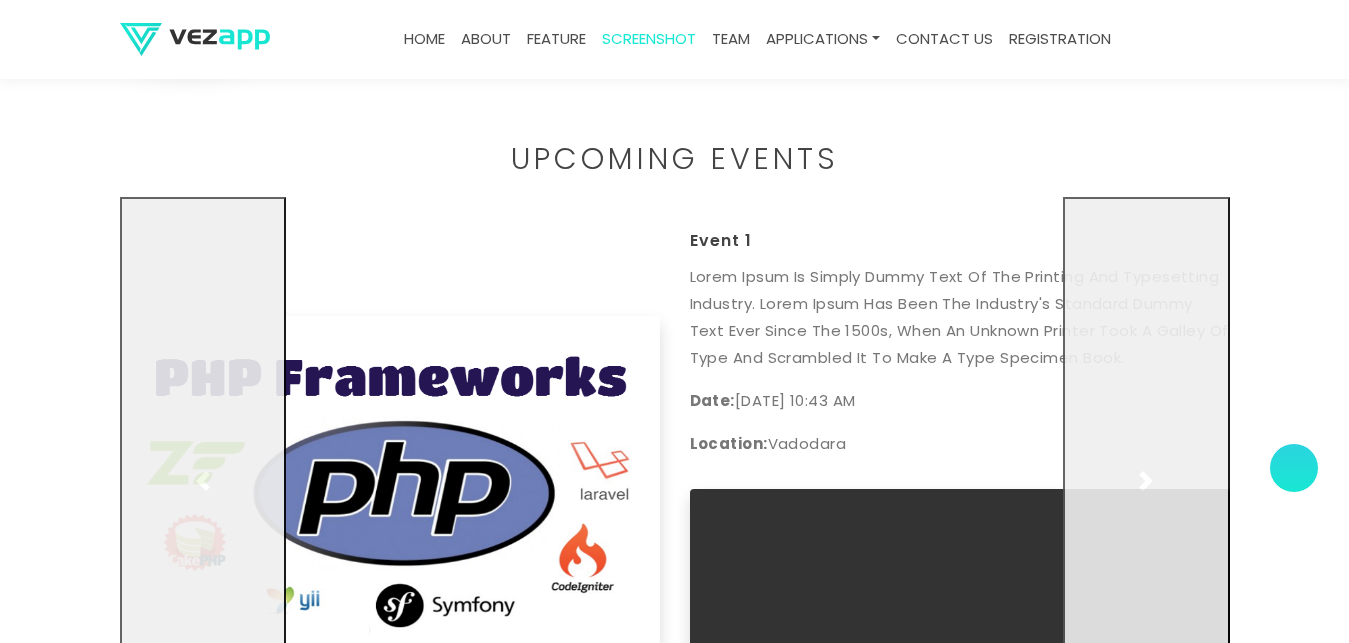 click at bounding box center (203, 481) 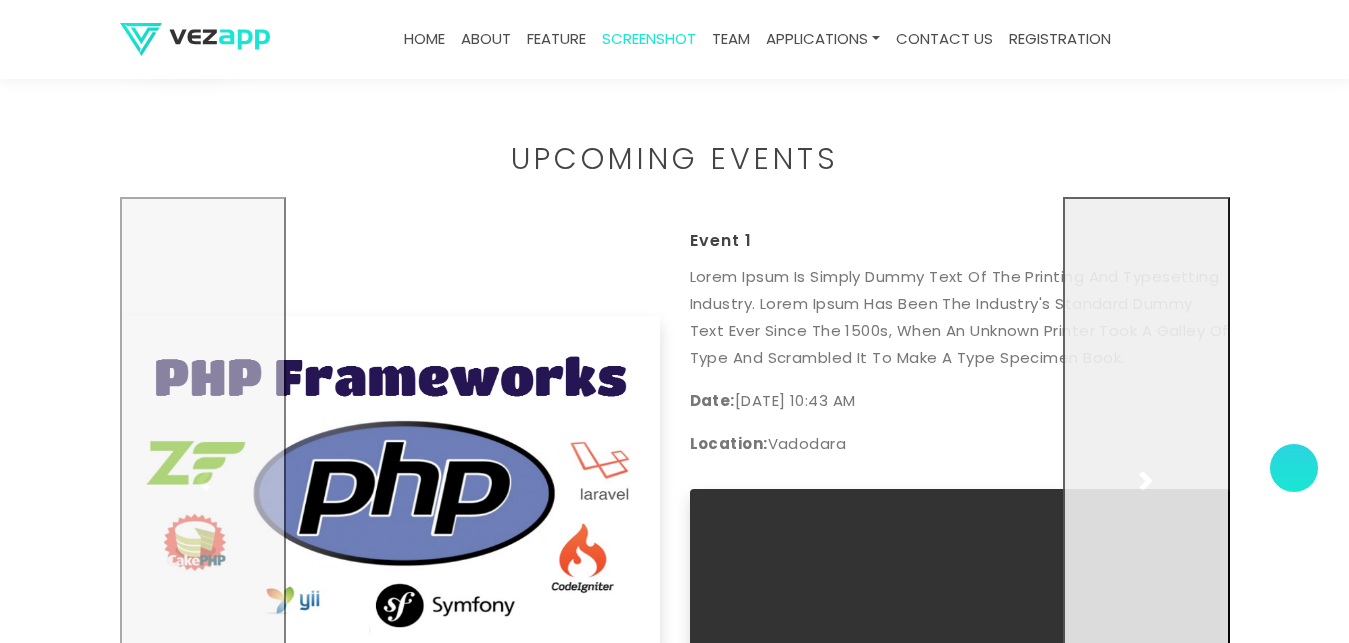 click at bounding box center (1146, 481) 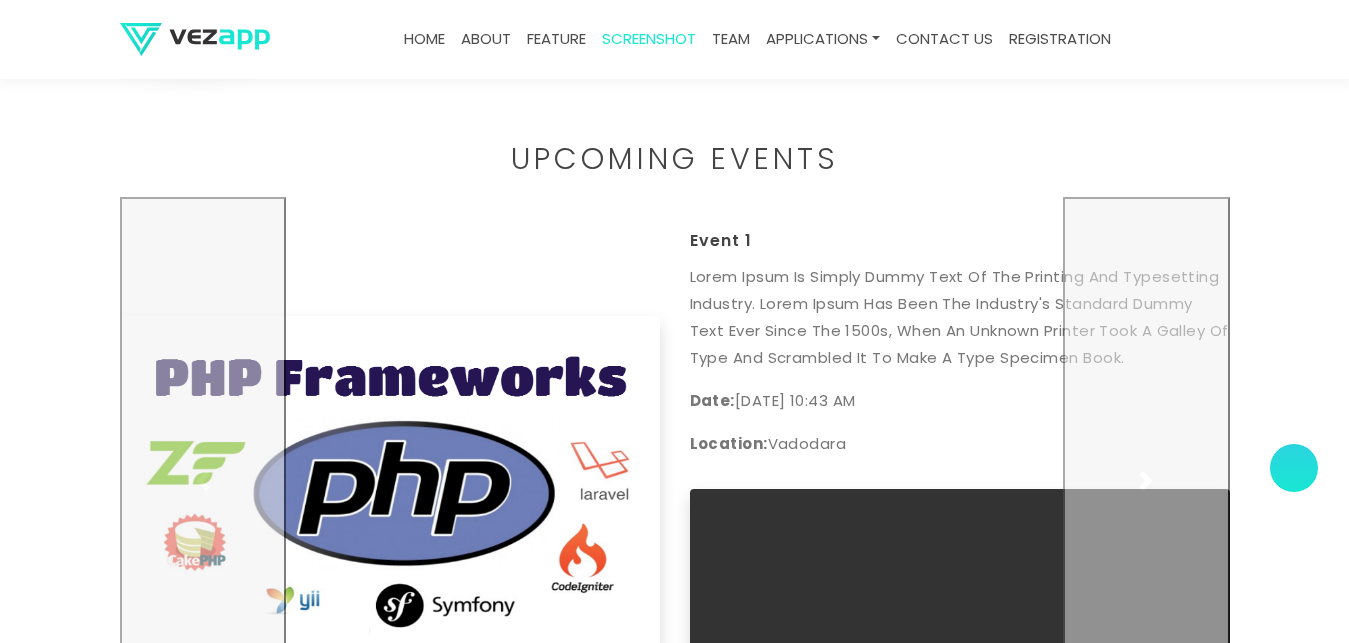 scroll, scrollTop: 6853, scrollLeft: 0, axis: vertical 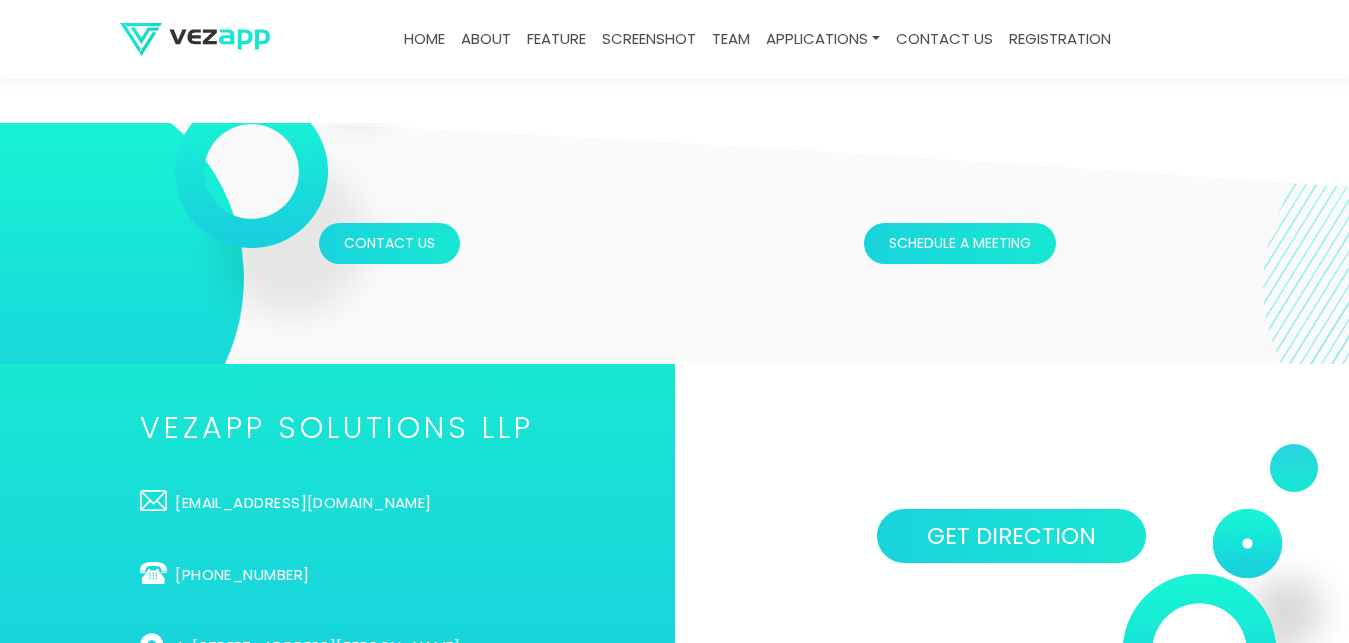 click on "Contact Us
Schedule a meeting" at bounding box center [674, 243] 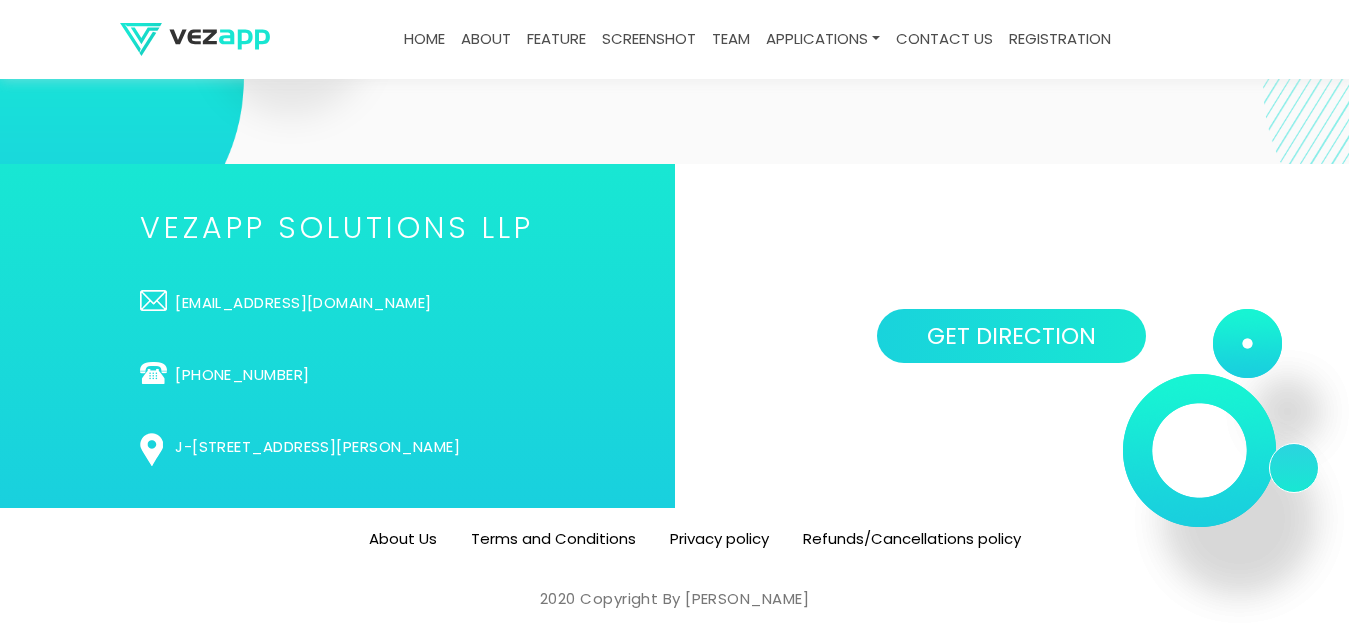 scroll, scrollTop: 6339, scrollLeft: 0, axis: vertical 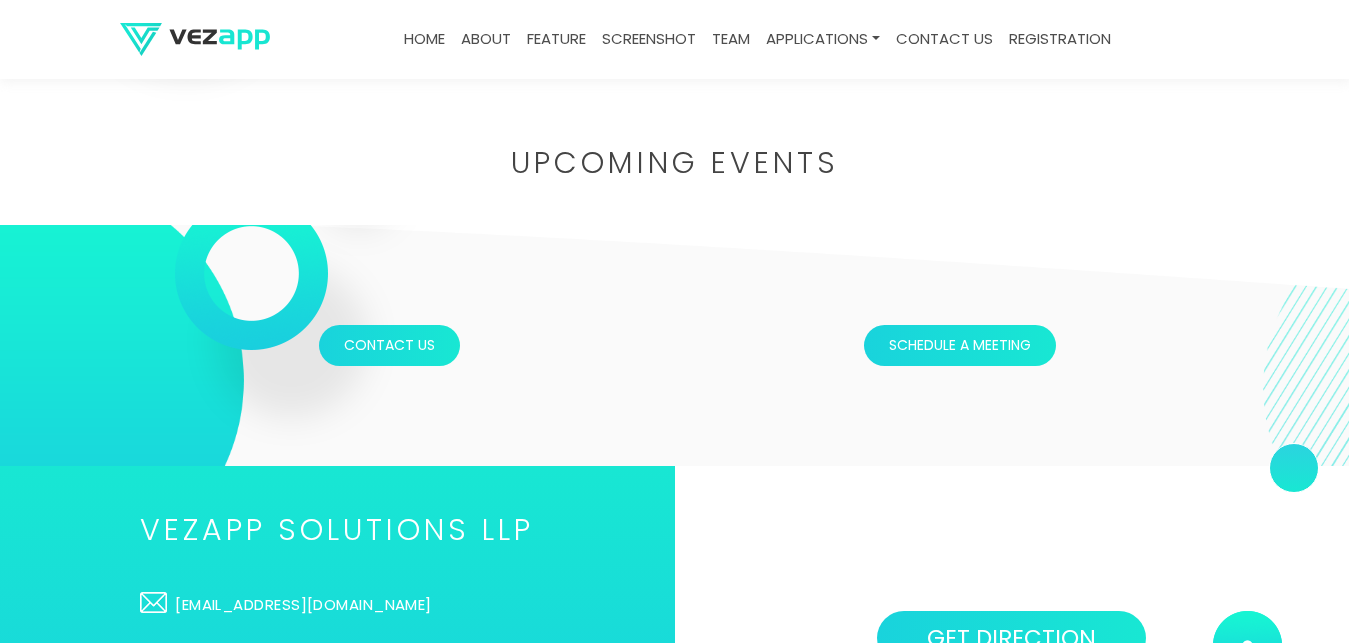 click on "Upcoming Events" at bounding box center (675, 163) 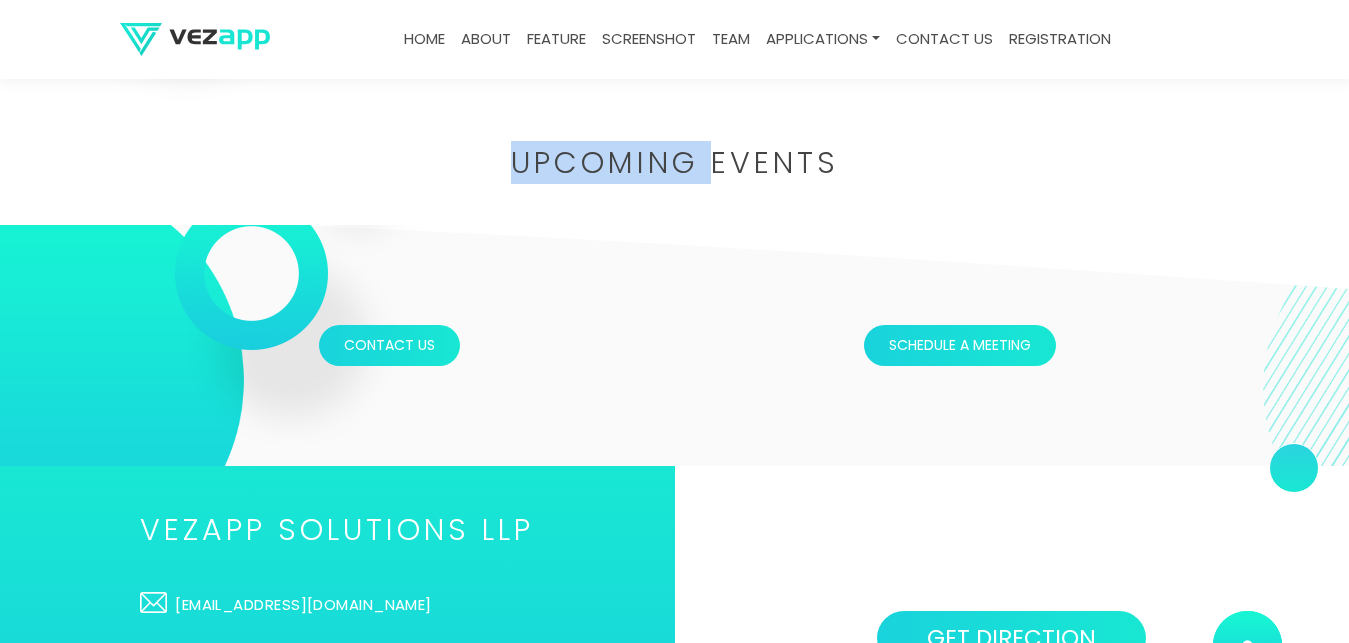 click on "Upcoming Events" at bounding box center (675, 163) 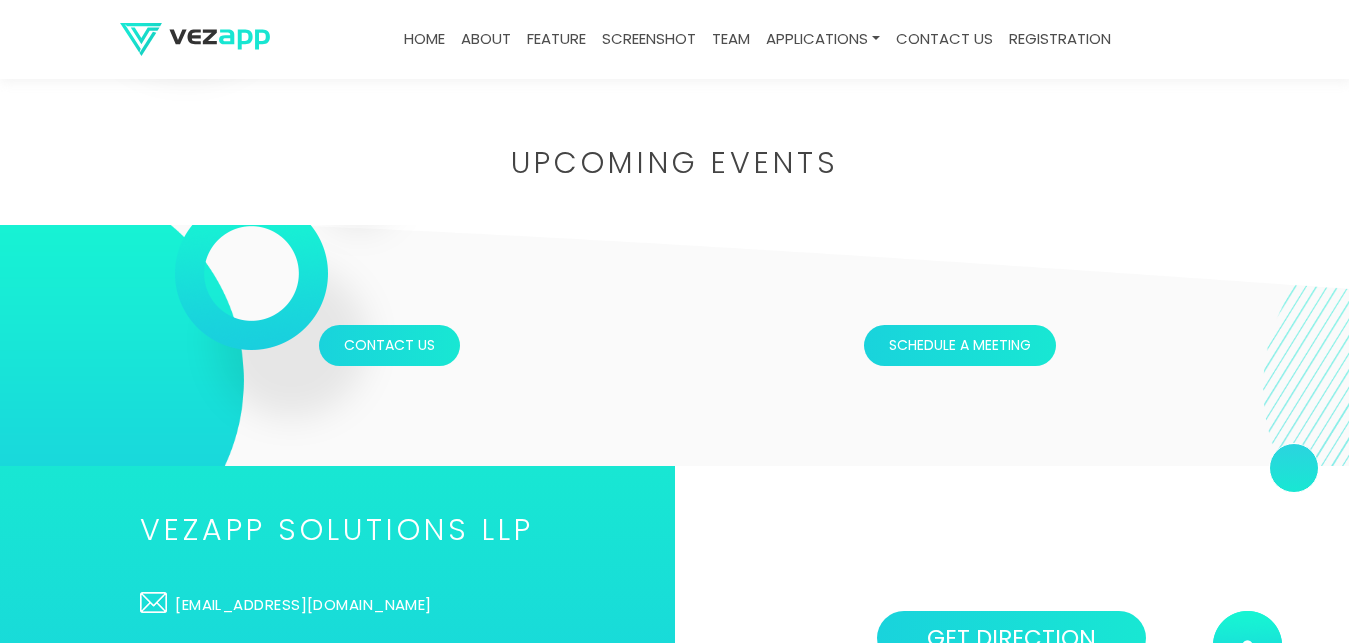 click on "Upcoming Events" at bounding box center (675, 163) 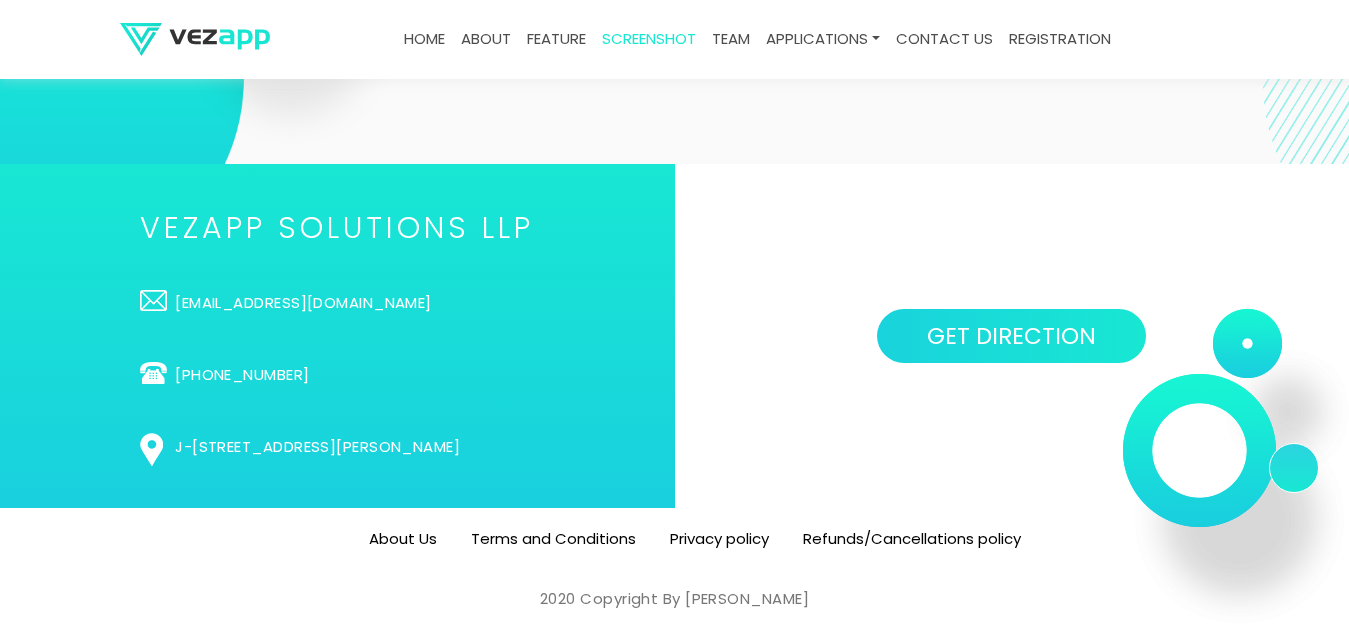 scroll, scrollTop: 6237, scrollLeft: 0, axis: vertical 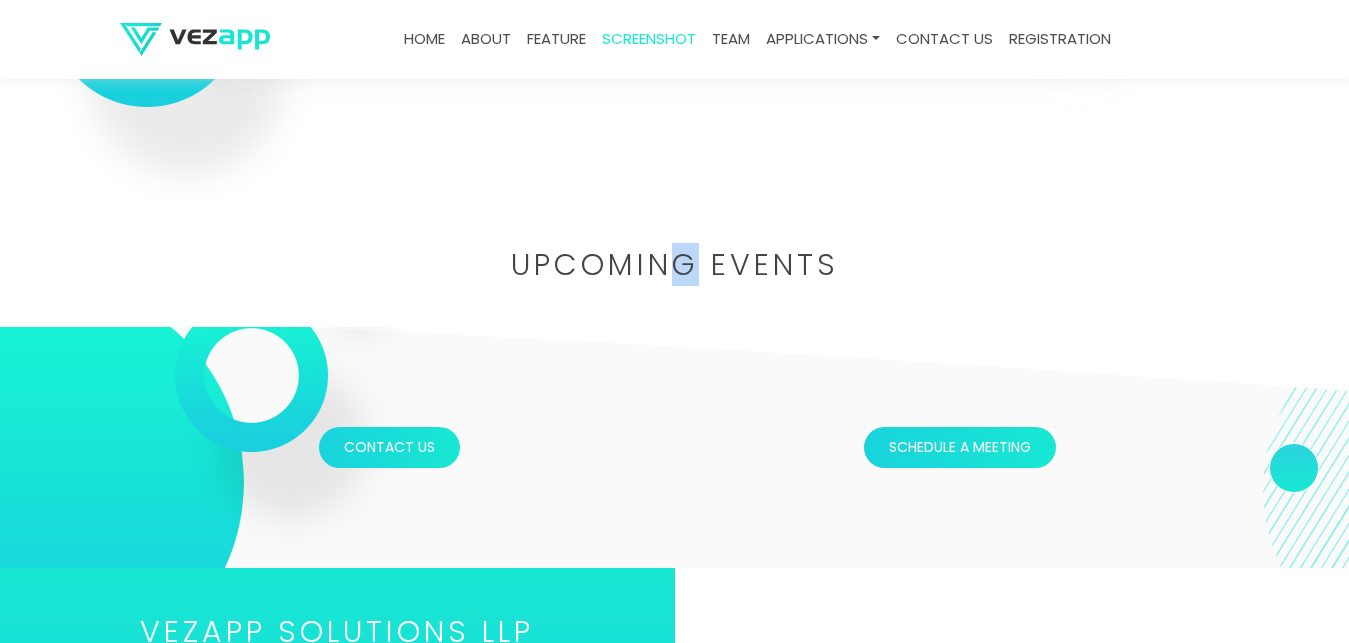 drag, startPoint x: 685, startPoint y: 283, endPoint x: 675, endPoint y: 271, distance: 15.6205 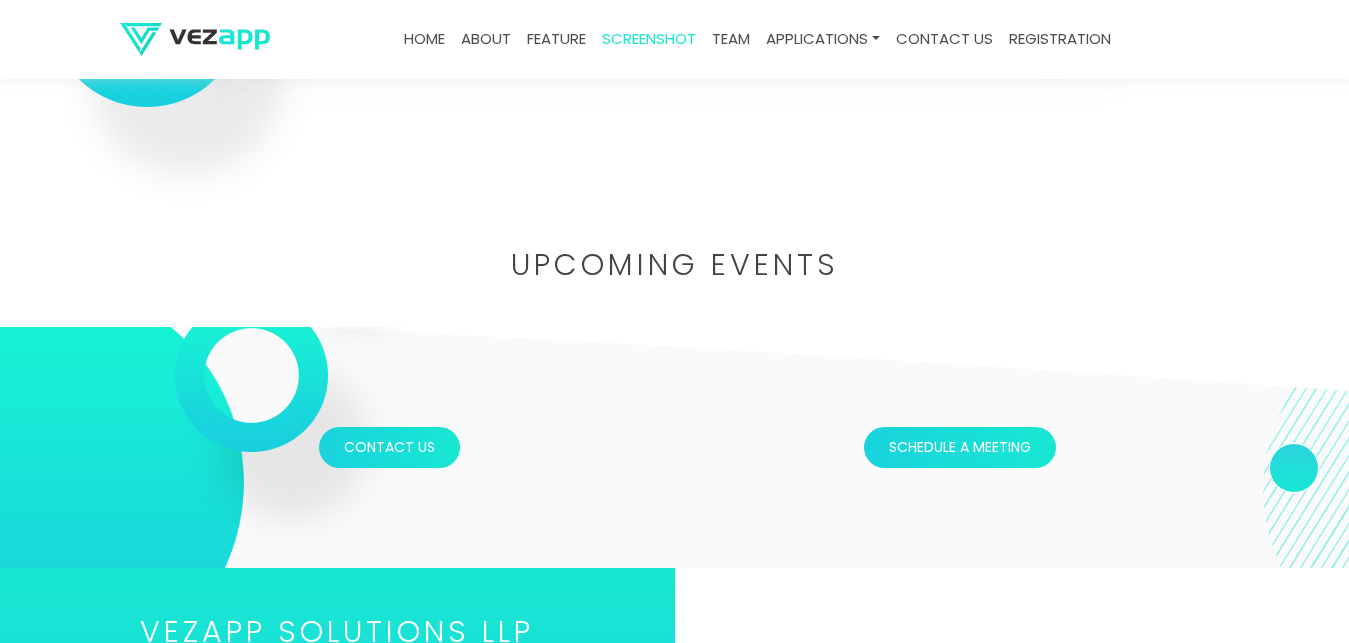 click on "Upcoming Events" at bounding box center [675, 265] 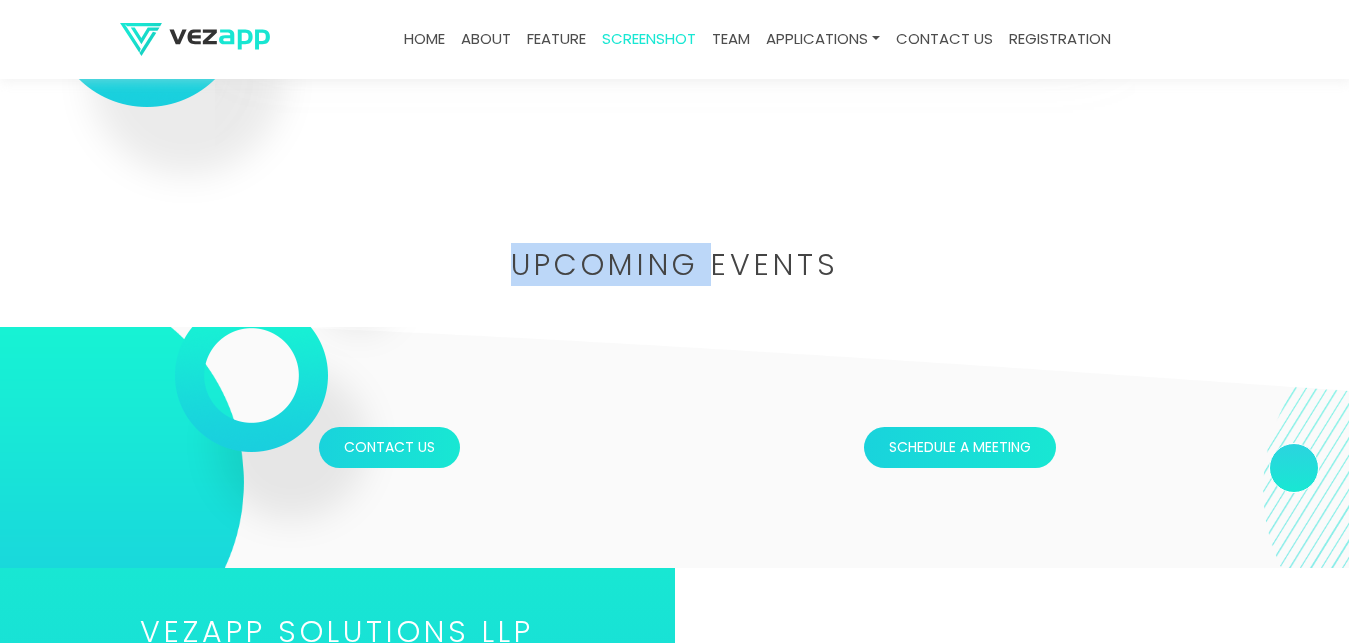 click on "Upcoming Events" at bounding box center [675, 265] 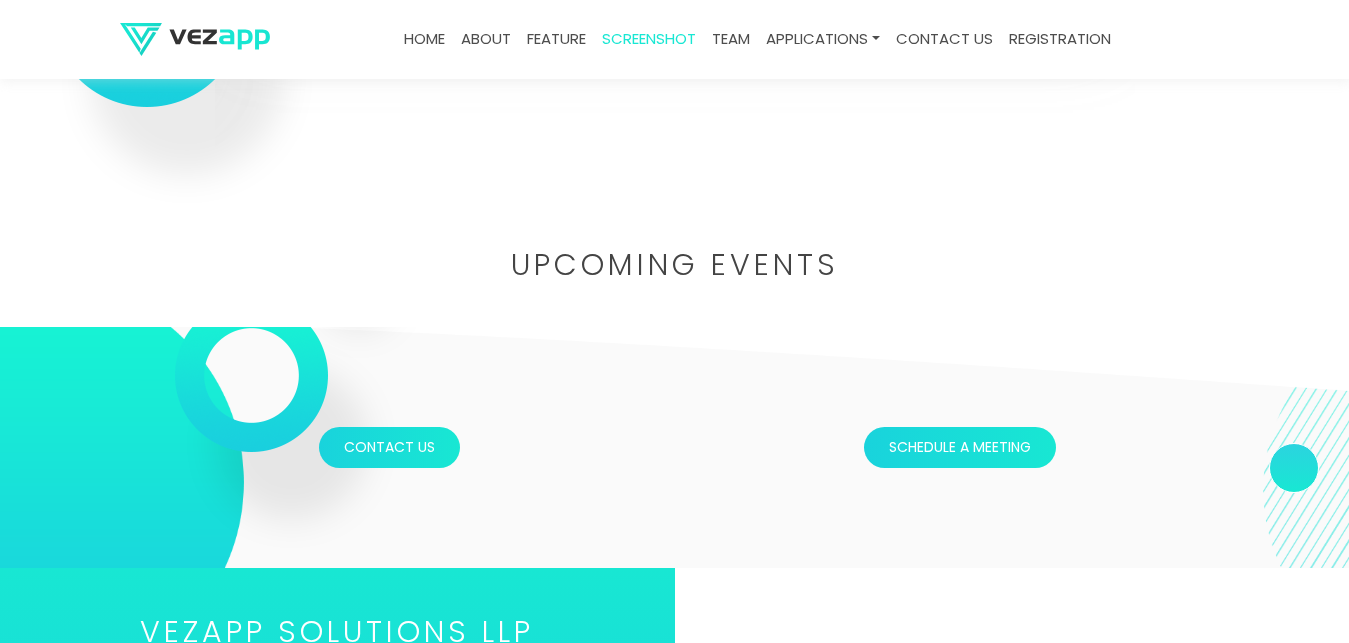 click on "Home
about
feature
screenshot
team
Applications
Melt Application
Foundry Application
Extrusion Application
Customized Application
contact us
Registration
A Suite of Mobile and Web Apps to Manage your Foundry Business
The partner to digitize your organization
about  vez app   Foundry
VEZAPP FOUNDRY  is our unique innovation and the first of its kind in the world, which allows small and mid-scale foundries to collect data from the shop floor directly via mobile apps.
Small and mid-scale foundries are lacking in digitization because of the unavailability of affordable and user-friendly solutions. Not any more now VEZAPP empowers small and mid-scale foundries to achieve paperless shop floor reporting within a week's time which many foundries not able to achieve in many years despite spending millions." at bounding box center [674, -2595] 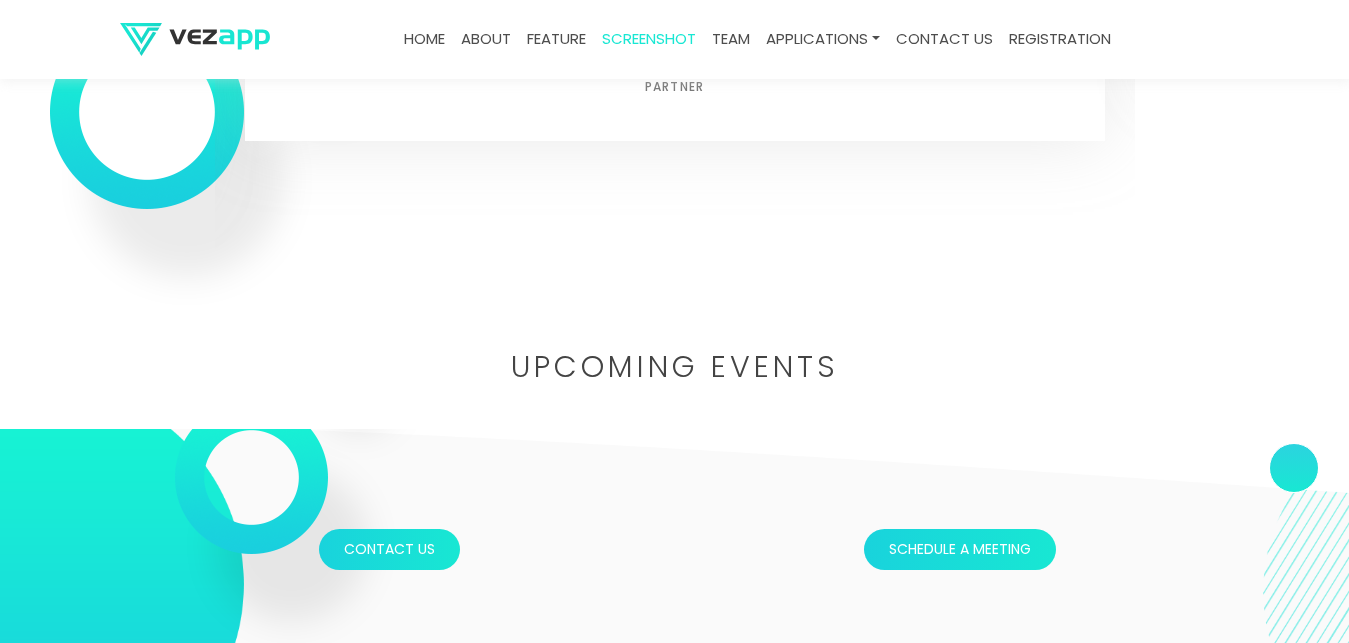 drag, startPoint x: 584, startPoint y: 281, endPoint x: 482, endPoint y: 284, distance: 102.044106 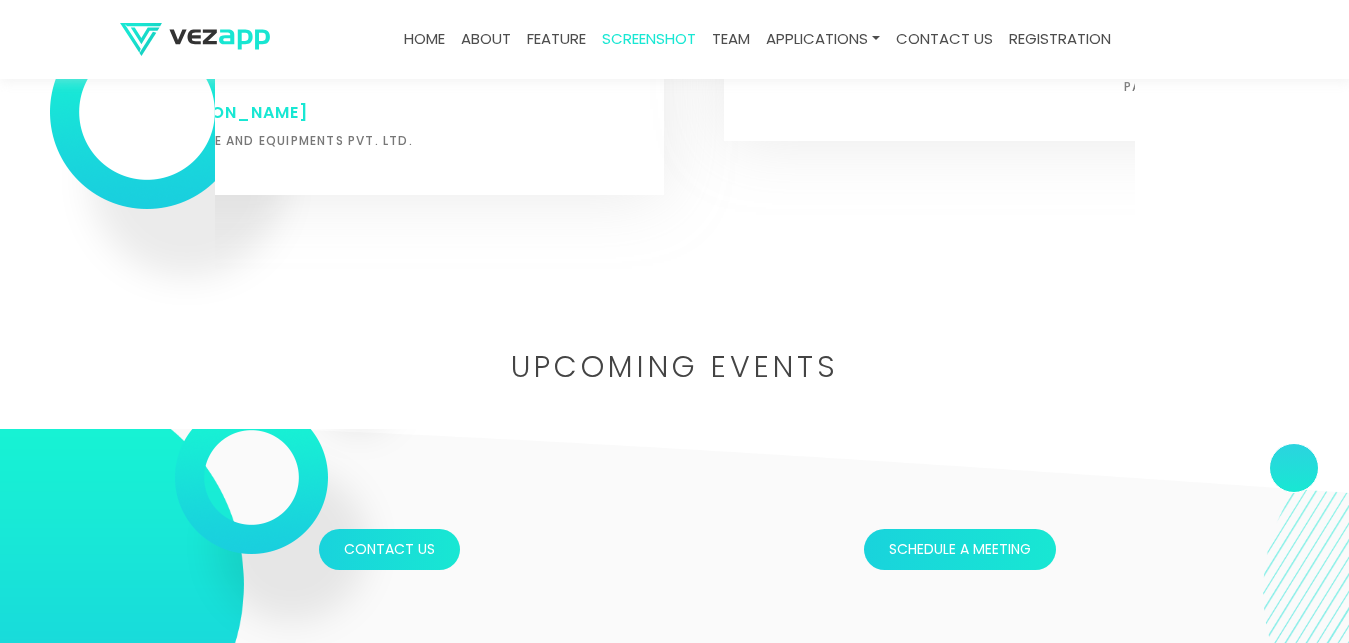 drag, startPoint x: 482, startPoint y: 284, endPoint x: 1077, endPoint y: 283, distance: 595.00085 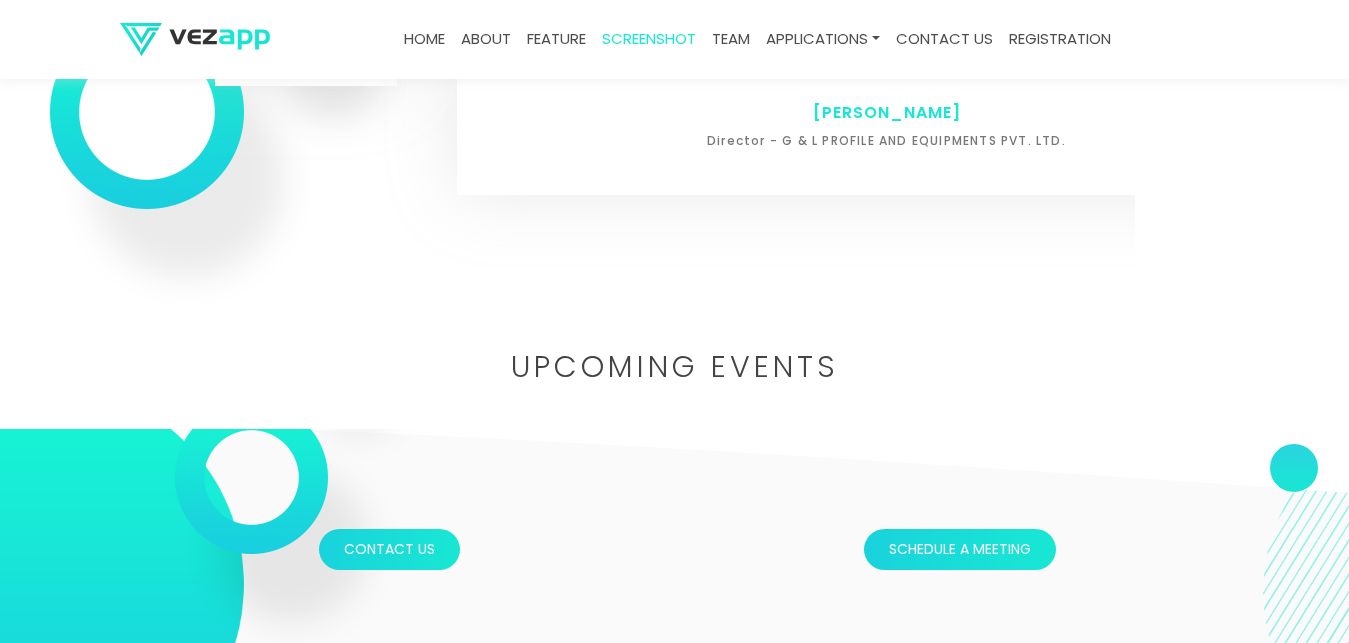drag, startPoint x: 803, startPoint y: 289, endPoint x: 1037, endPoint y: 294, distance: 234.0534 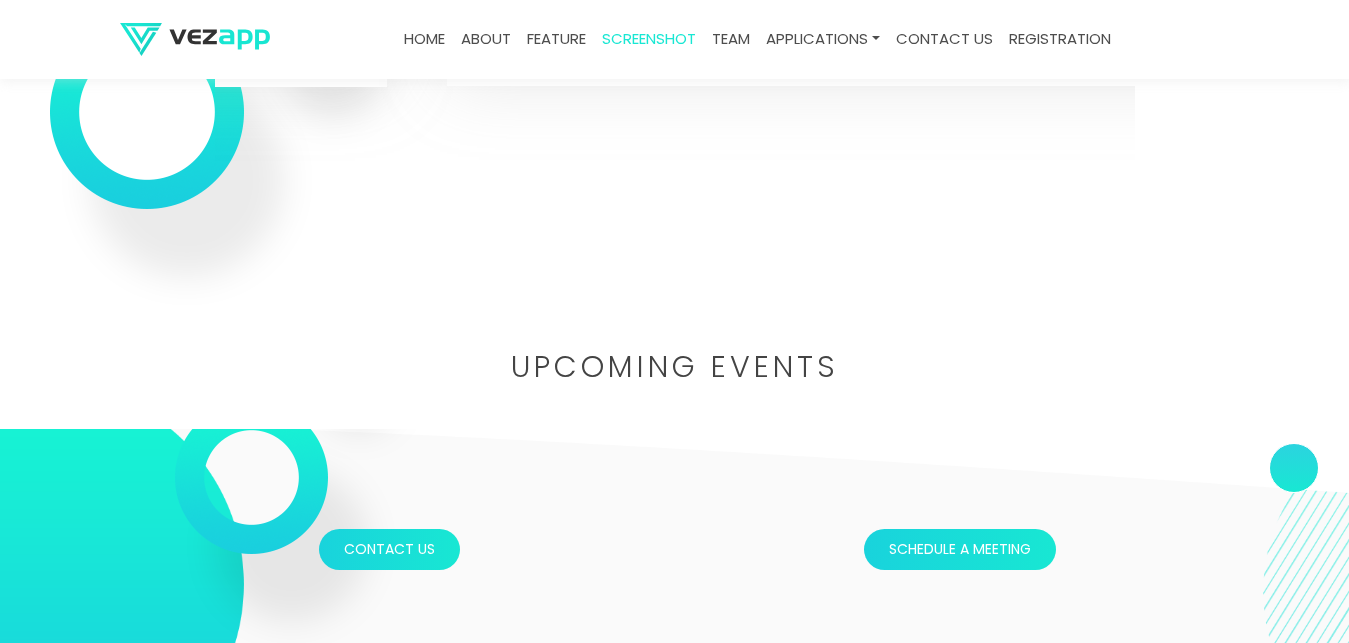 drag, startPoint x: 713, startPoint y: 283, endPoint x: 920, endPoint y: 301, distance: 207.78113 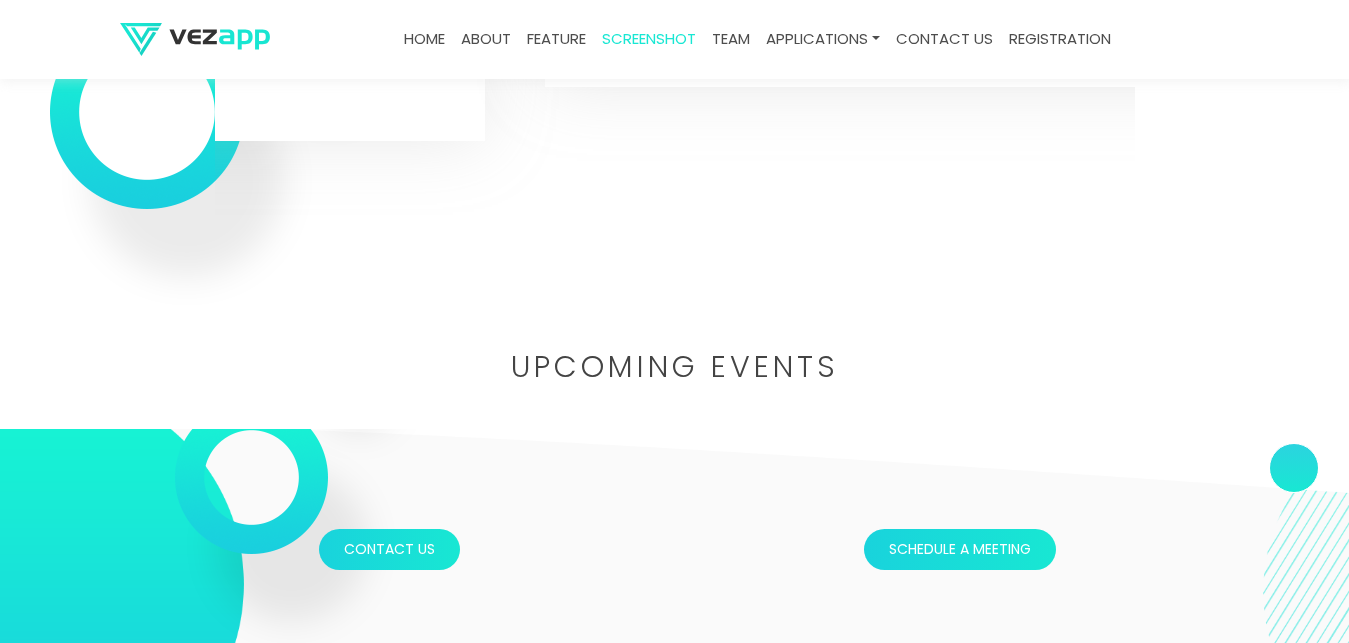 drag, startPoint x: 558, startPoint y: 286, endPoint x: 893, endPoint y: 294, distance: 335.09552 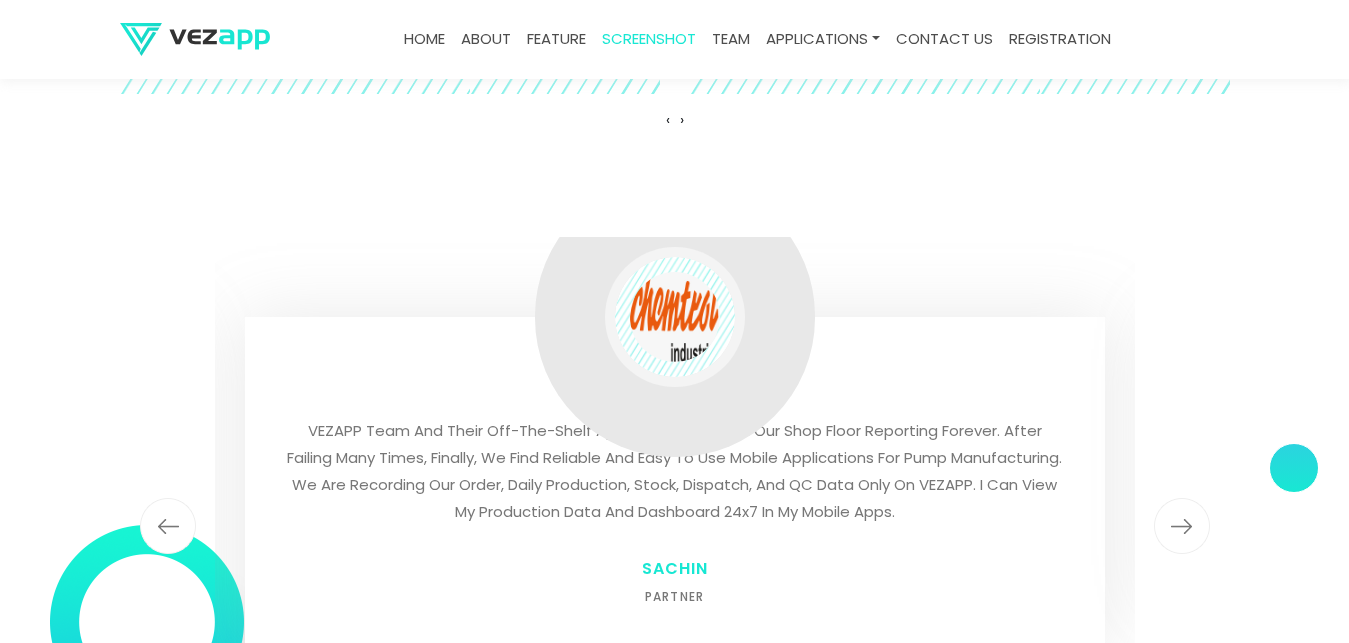 scroll, scrollTop: 5931, scrollLeft: 0, axis: vertical 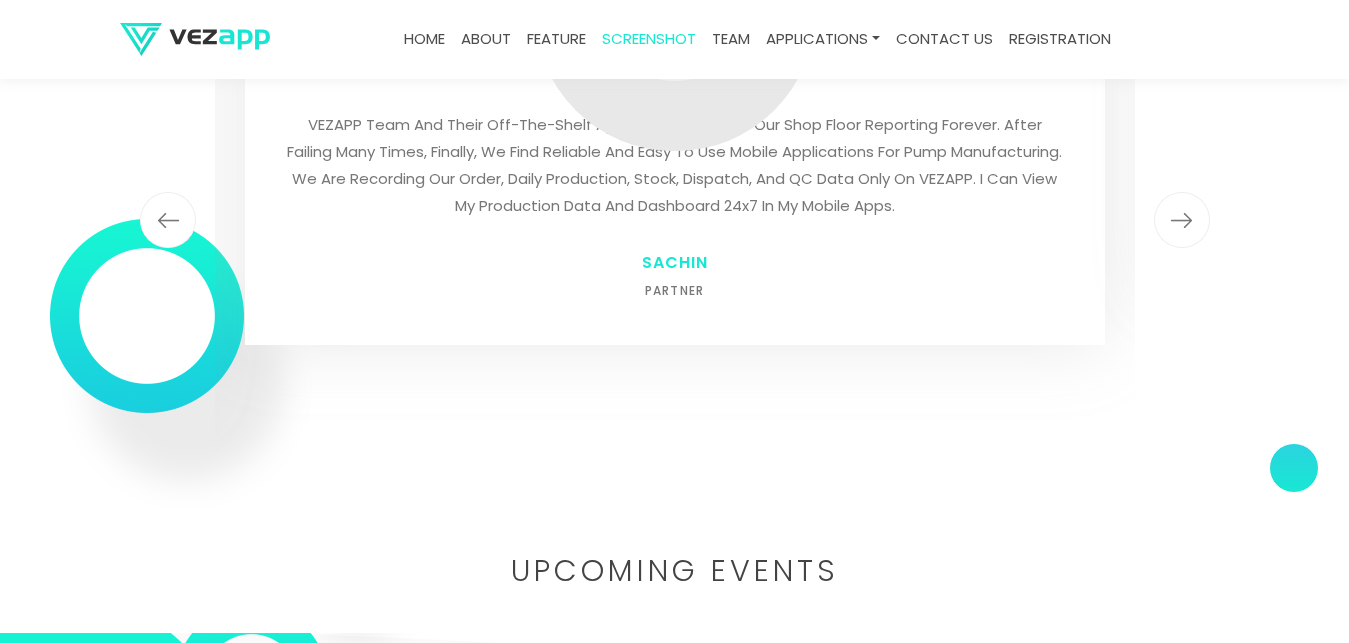click at bounding box center [168, 220] 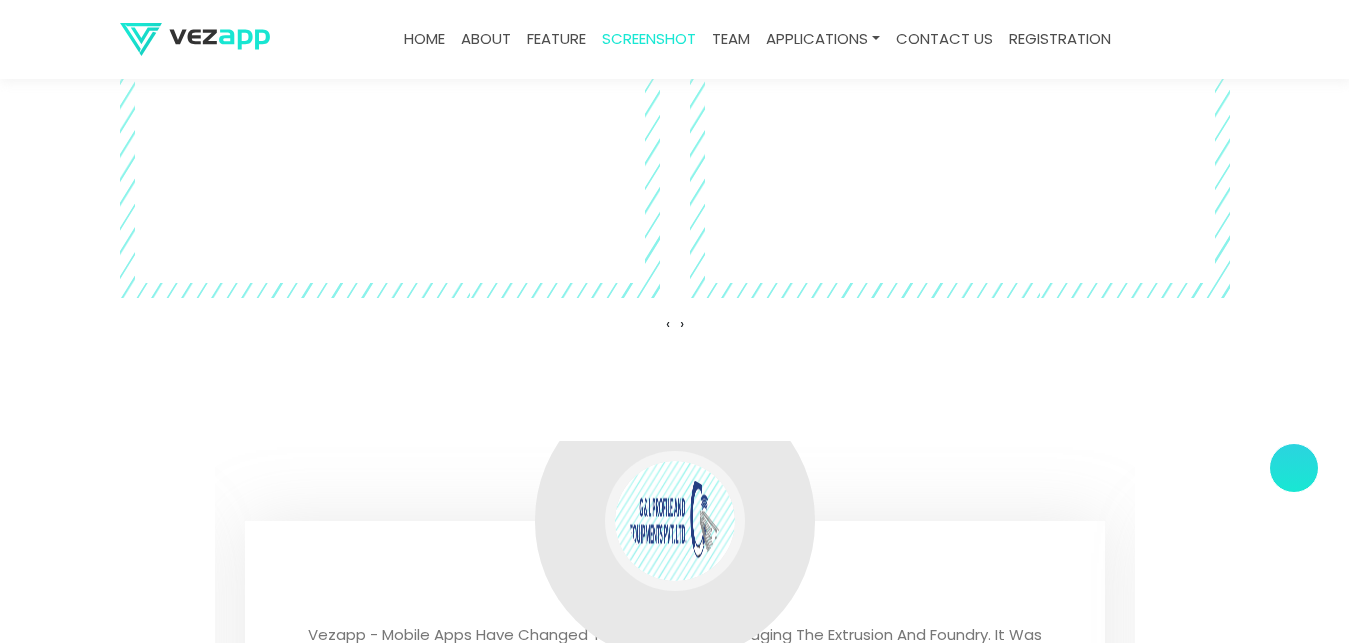 scroll, scrollTop: 5115, scrollLeft: 0, axis: vertical 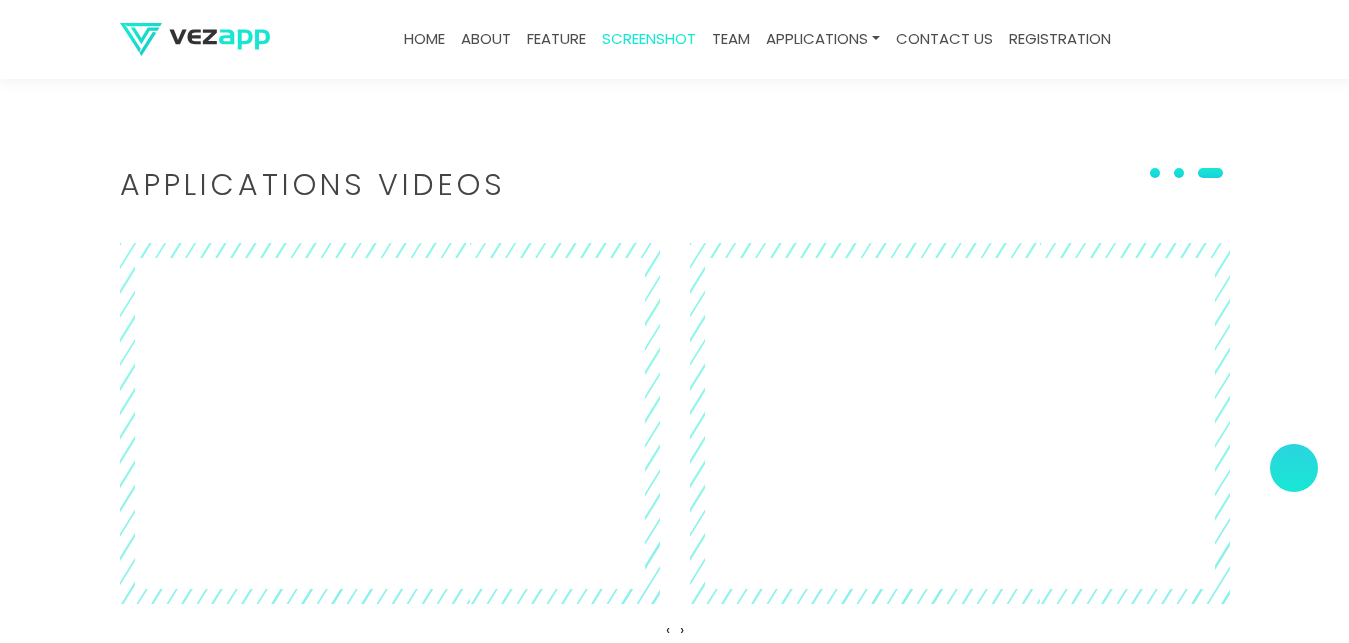 click at bounding box center (1210, 173) 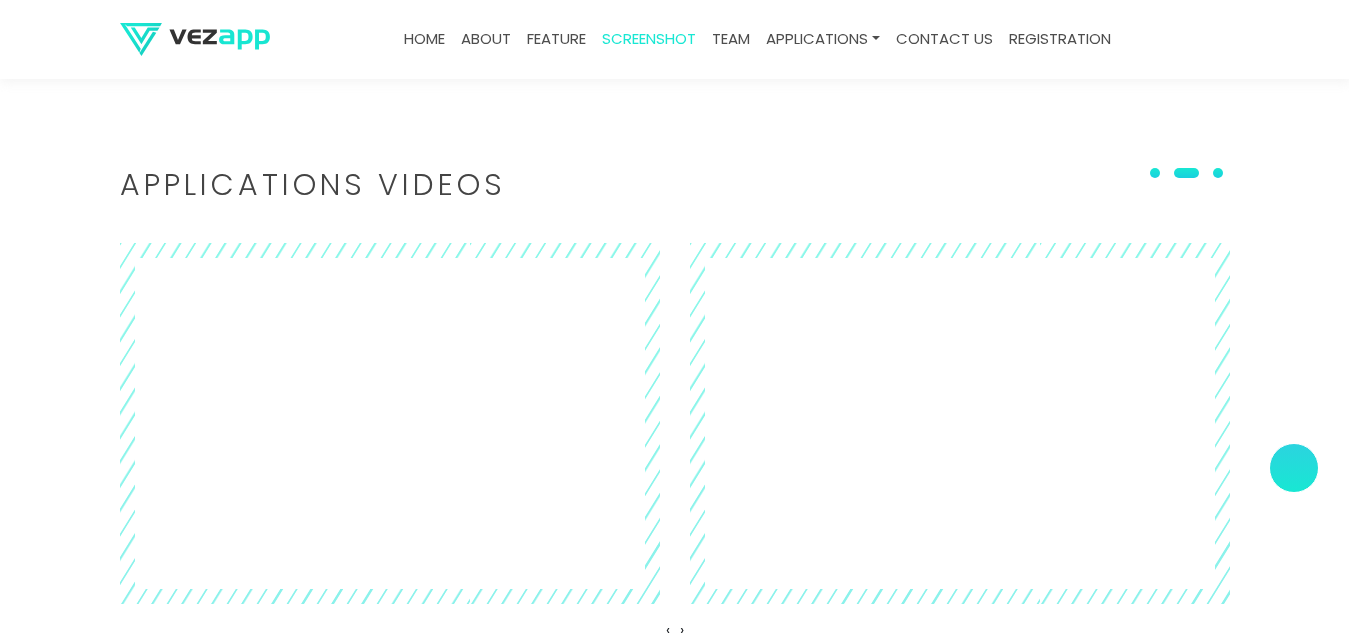 click at bounding box center [1186, 173] 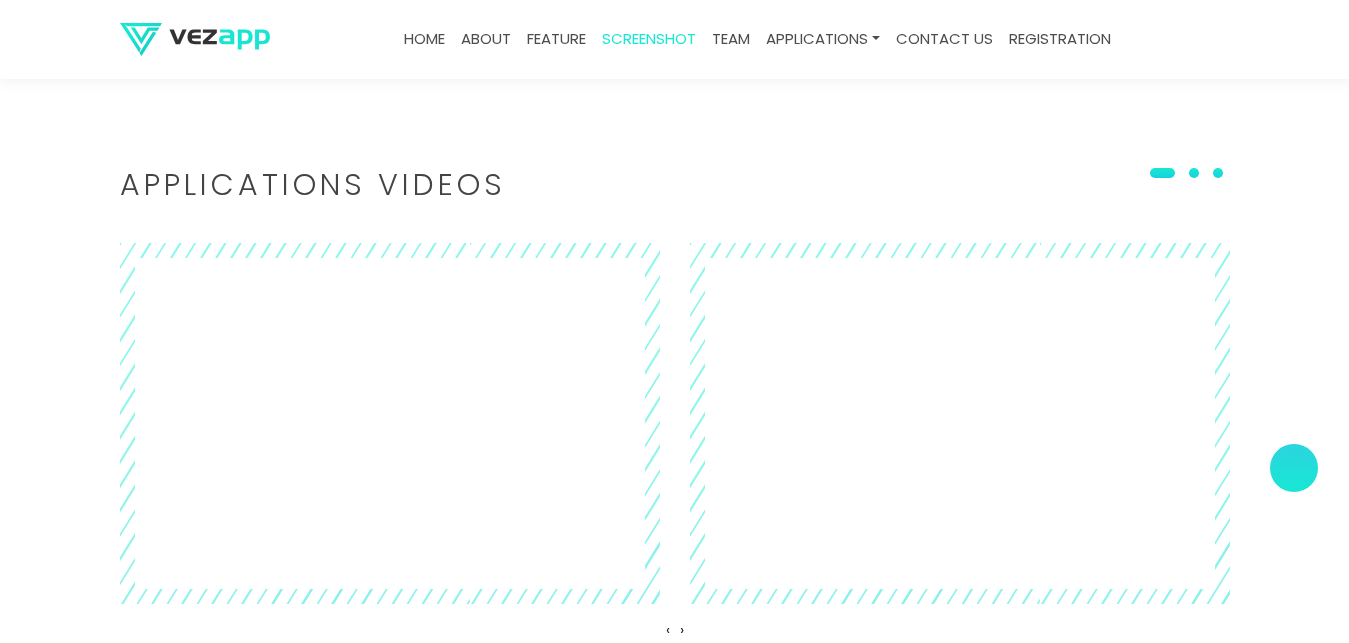 click at bounding box center [1162, 173] 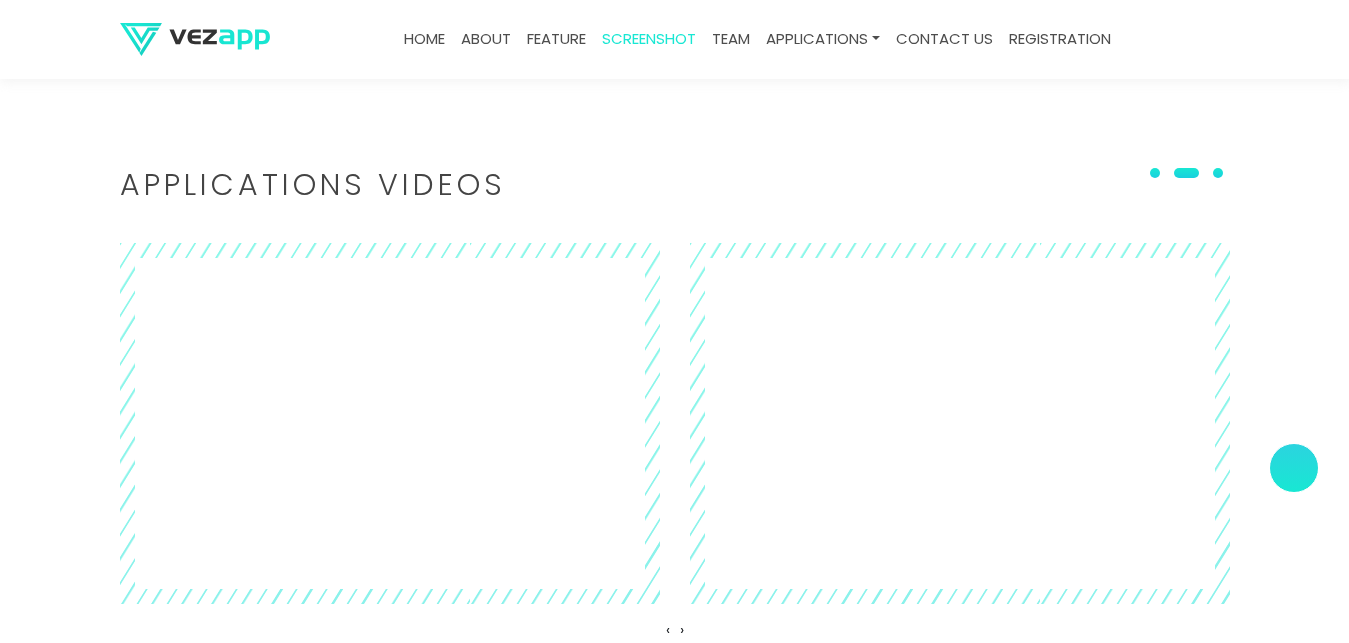 click at bounding box center [1218, 173] 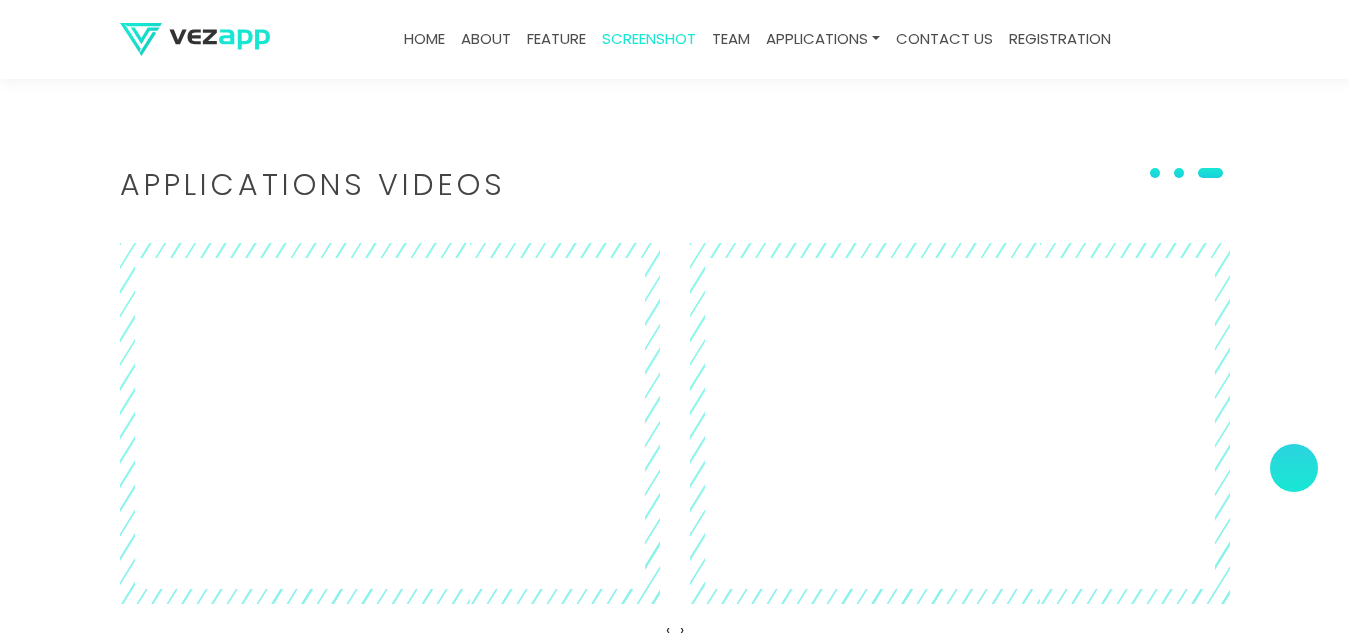 scroll, scrollTop: 5421, scrollLeft: 0, axis: vertical 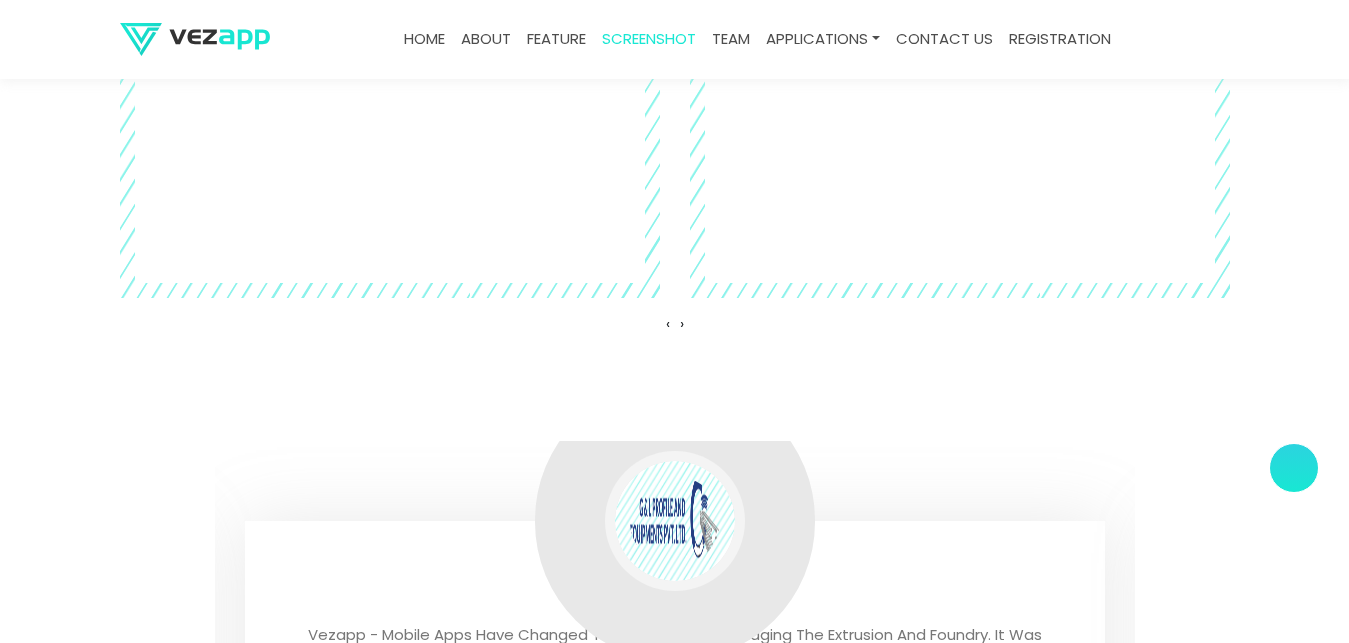 type 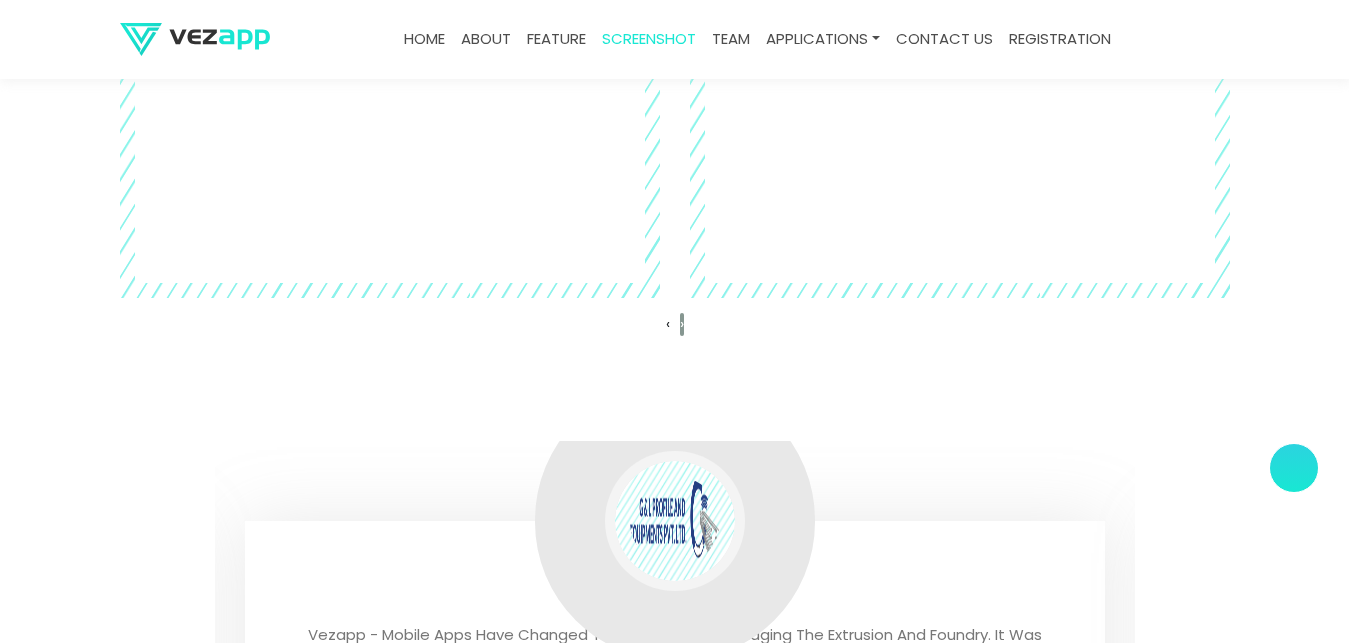 click on "›" at bounding box center [682, 323] 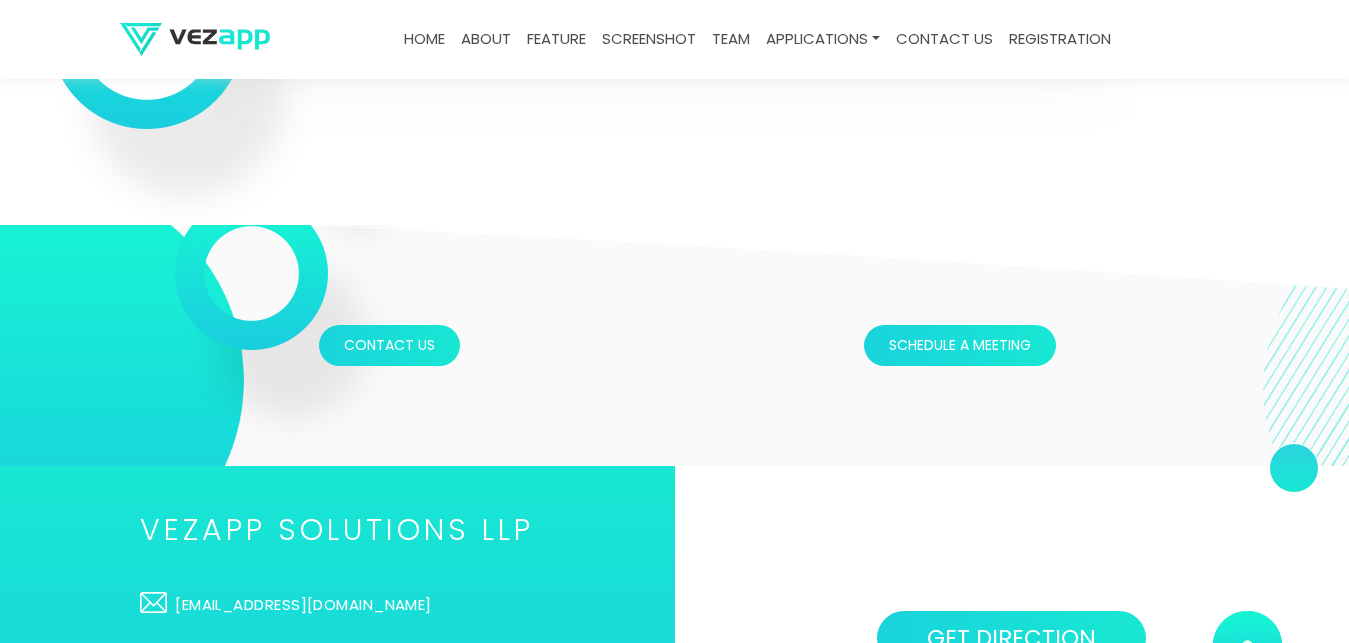 scroll, scrollTop: 6011, scrollLeft: 0, axis: vertical 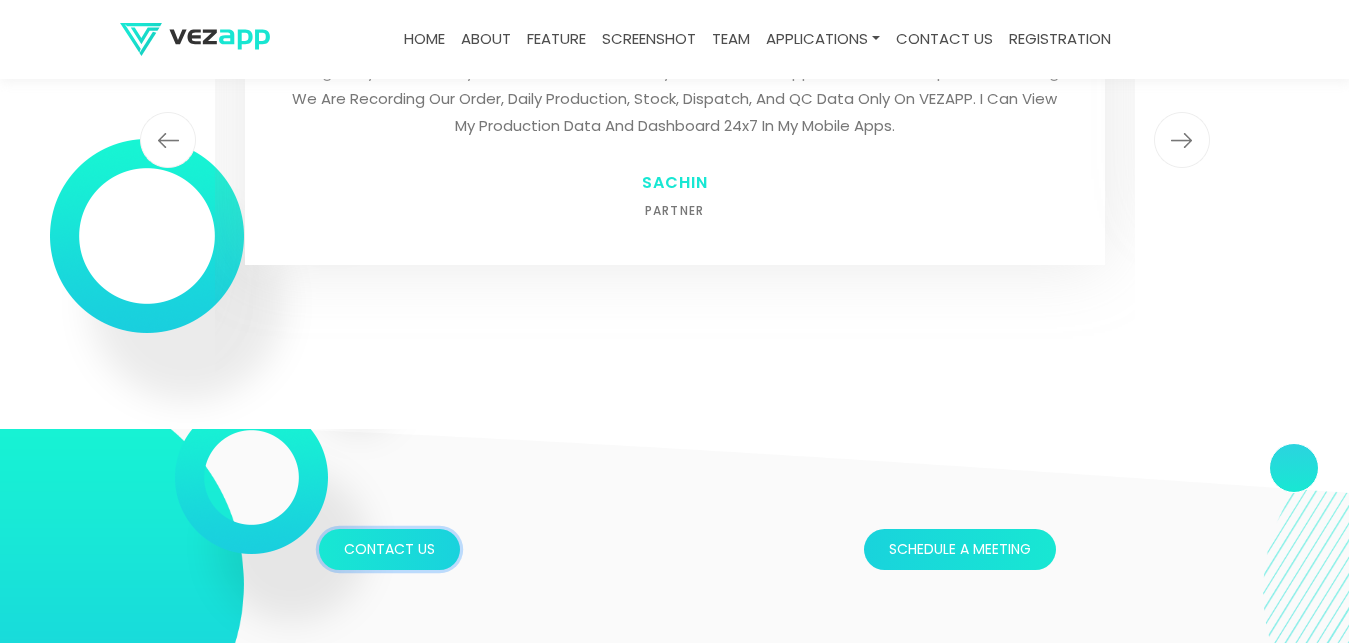 click on "Contact Us" at bounding box center [389, 549] 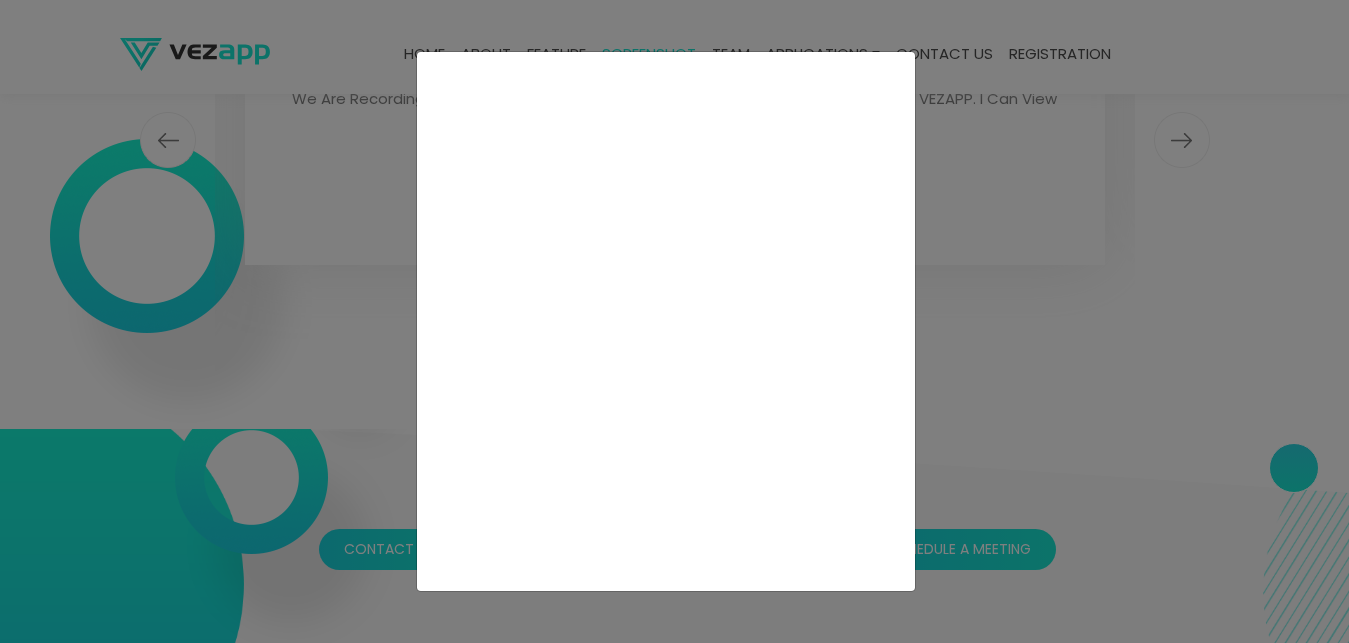 click at bounding box center (674, 321) 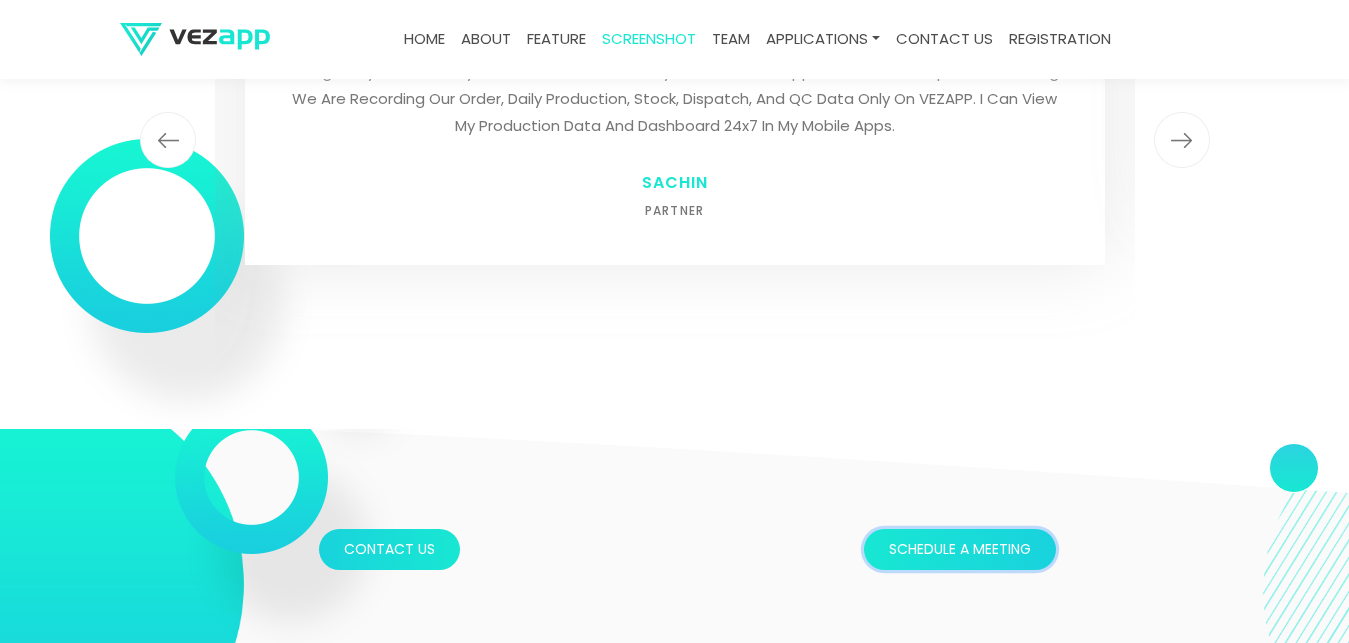 click on "Schedule a meeting" at bounding box center [960, 549] 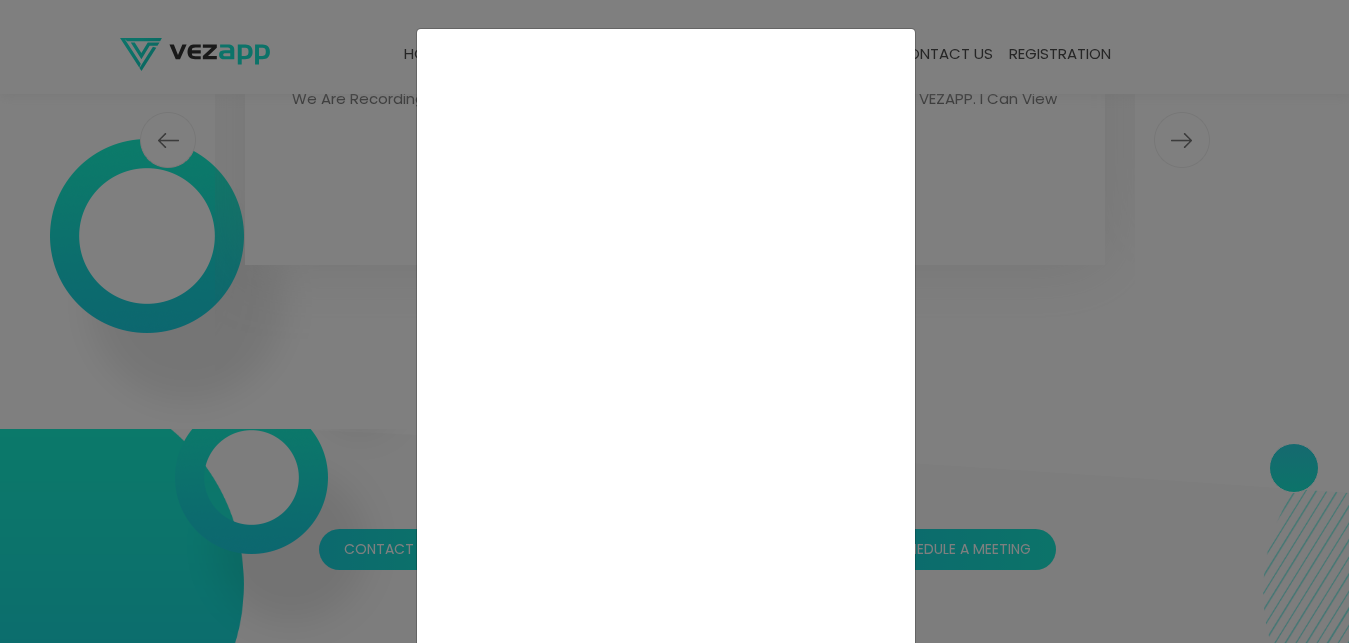 click at bounding box center (674, 321) 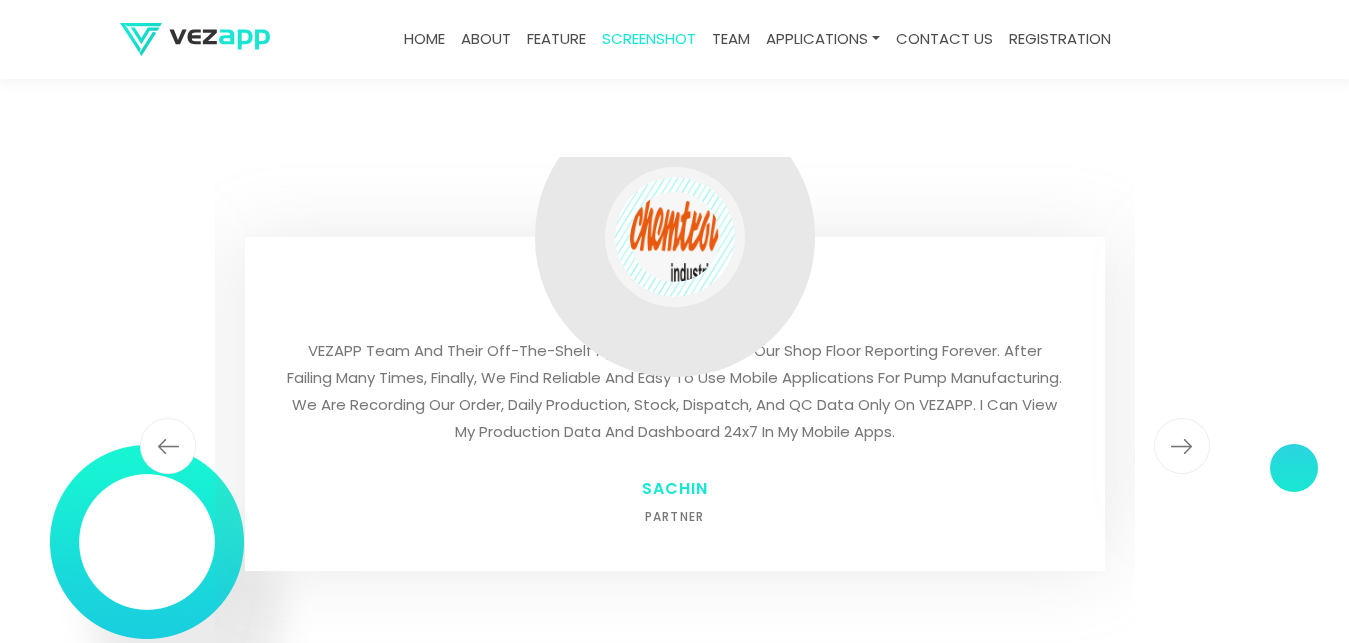 scroll, scrollTop: 5909, scrollLeft: 0, axis: vertical 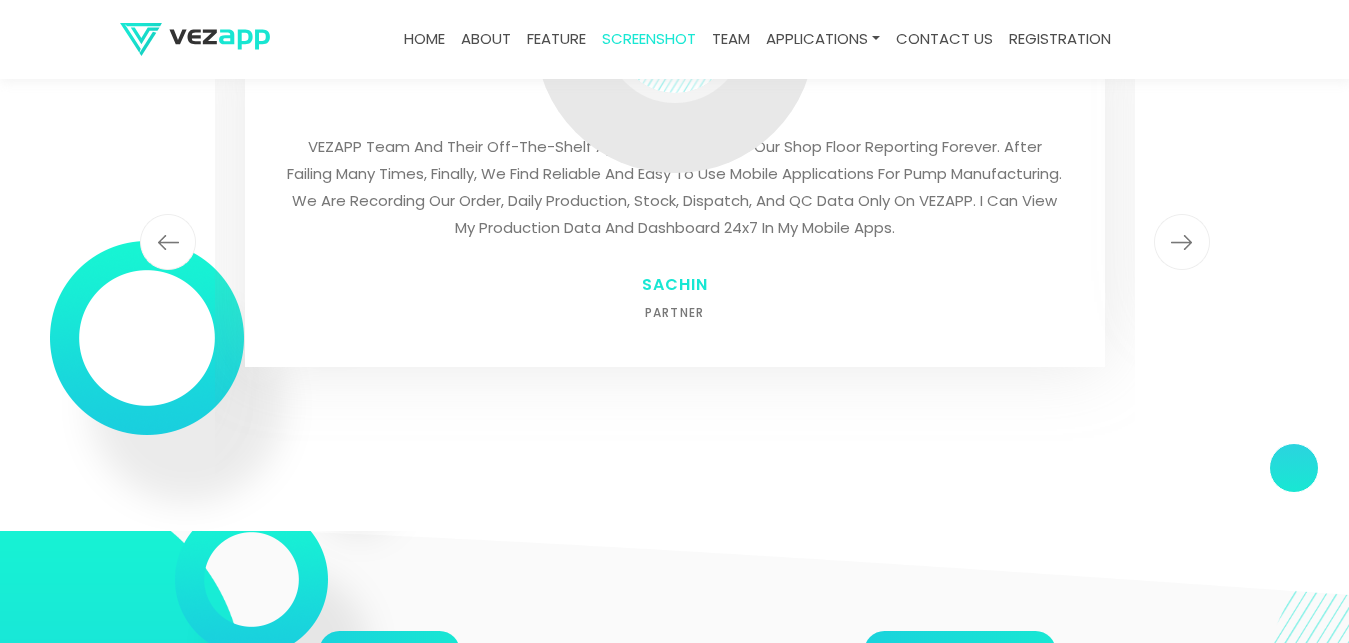 click at bounding box center [1182, 242] 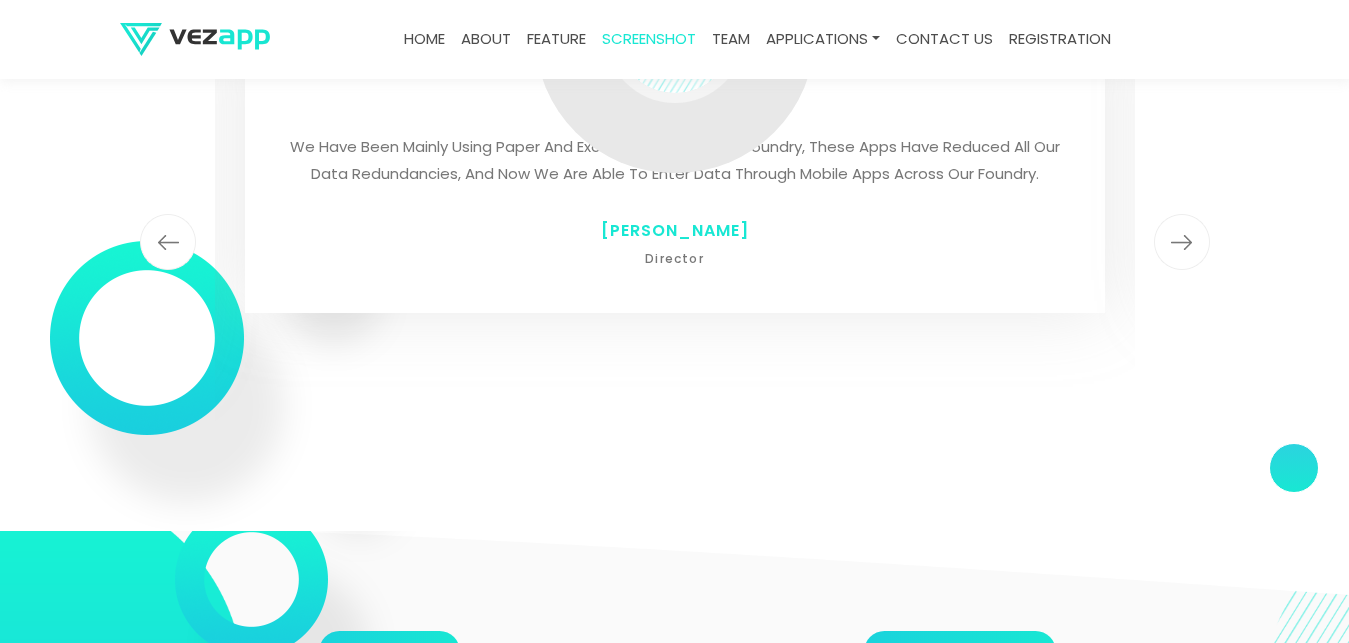 click at bounding box center (1182, 242) 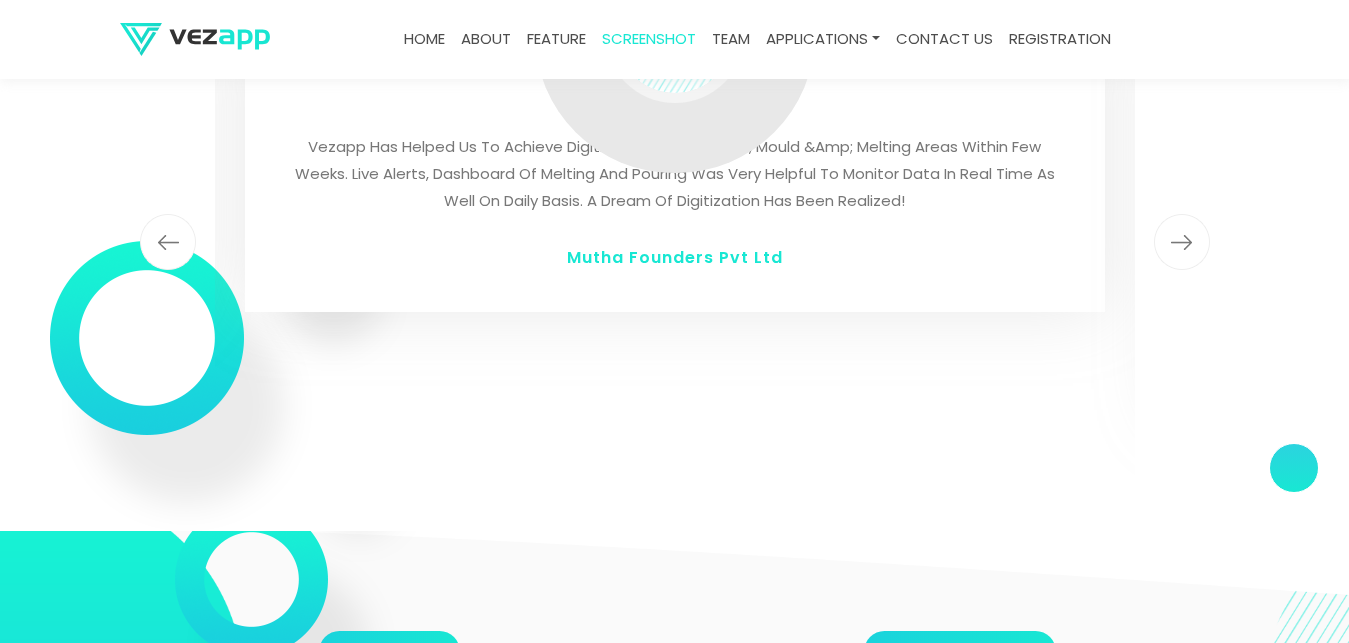 click at bounding box center [1182, 242] 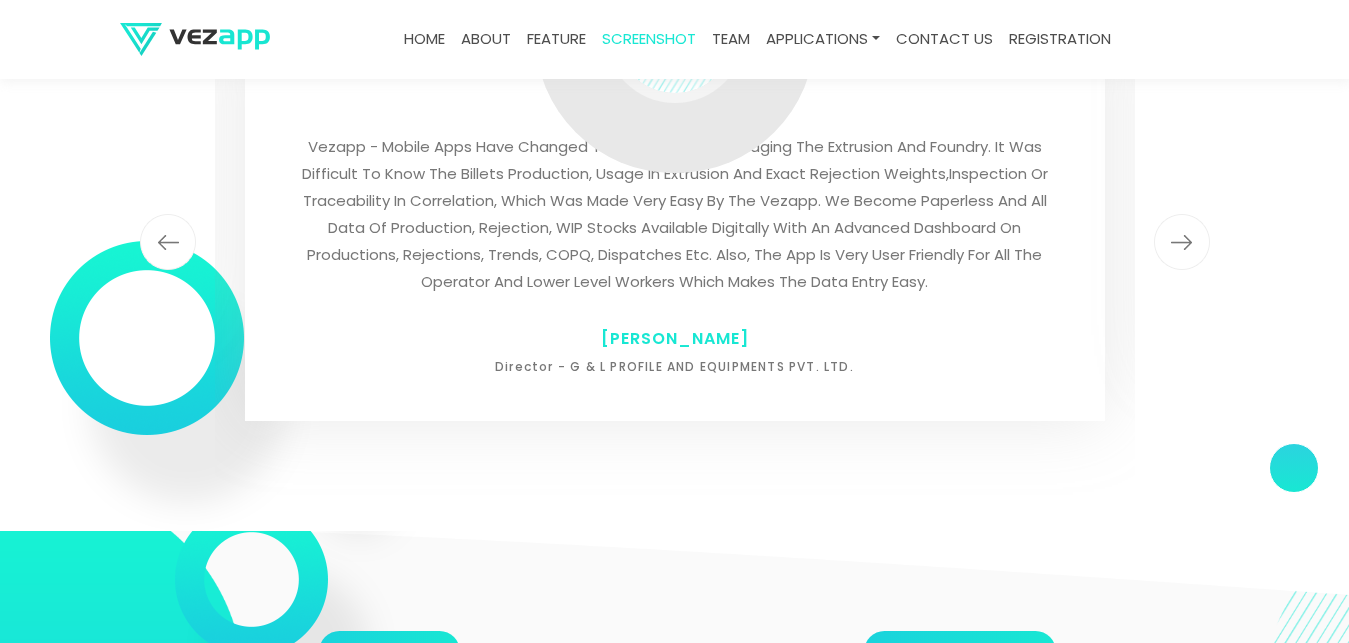 click at bounding box center [1182, 242] 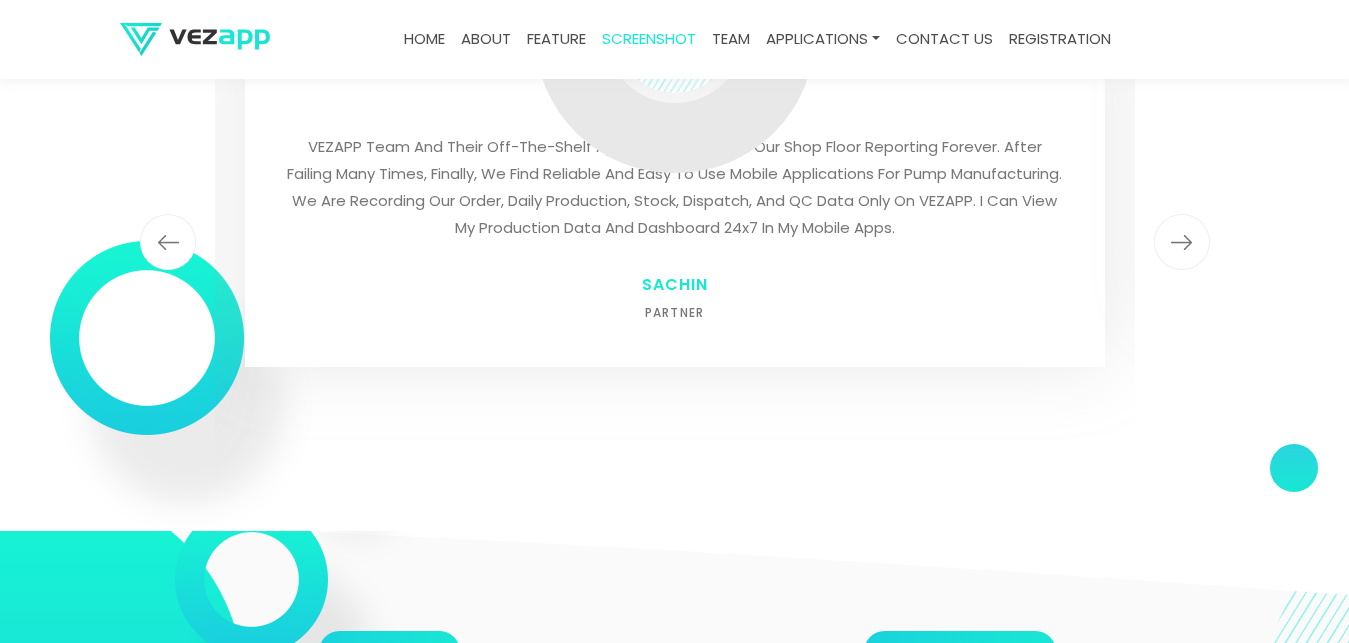 click at bounding box center [1182, 242] 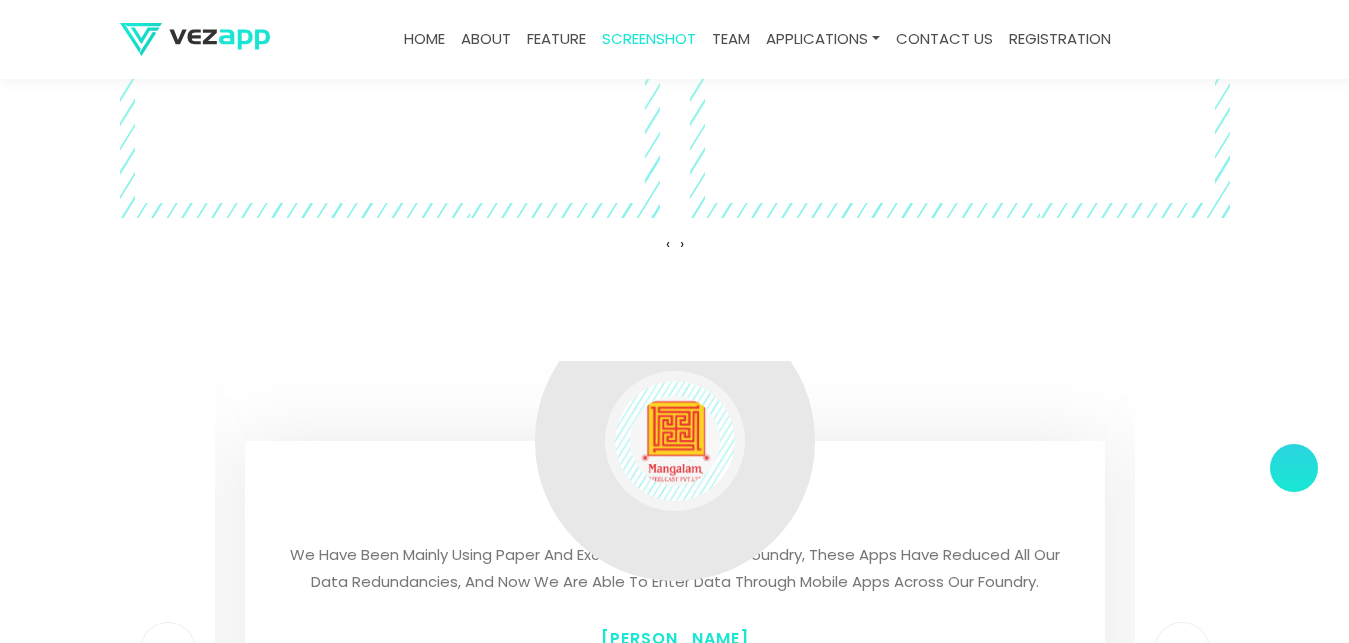 scroll, scrollTop: 5093, scrollLeft: 0, axis: vertical 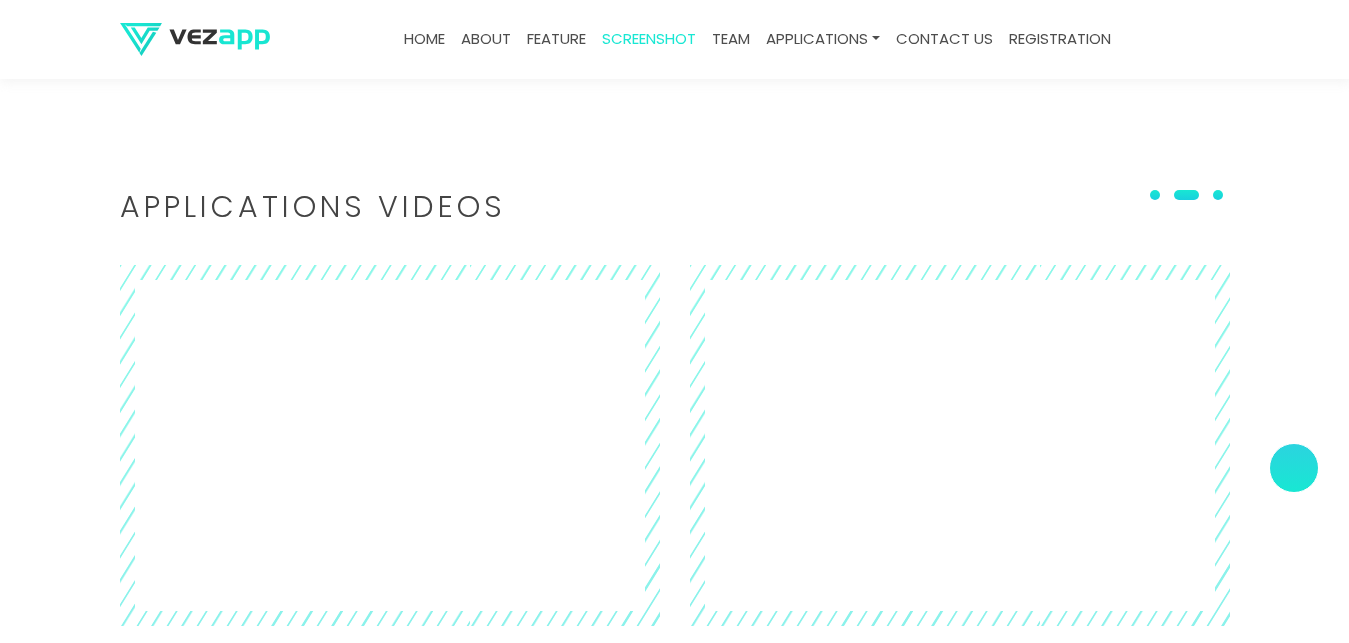 click on "Applications Videos" at bounding box center (675, 207) 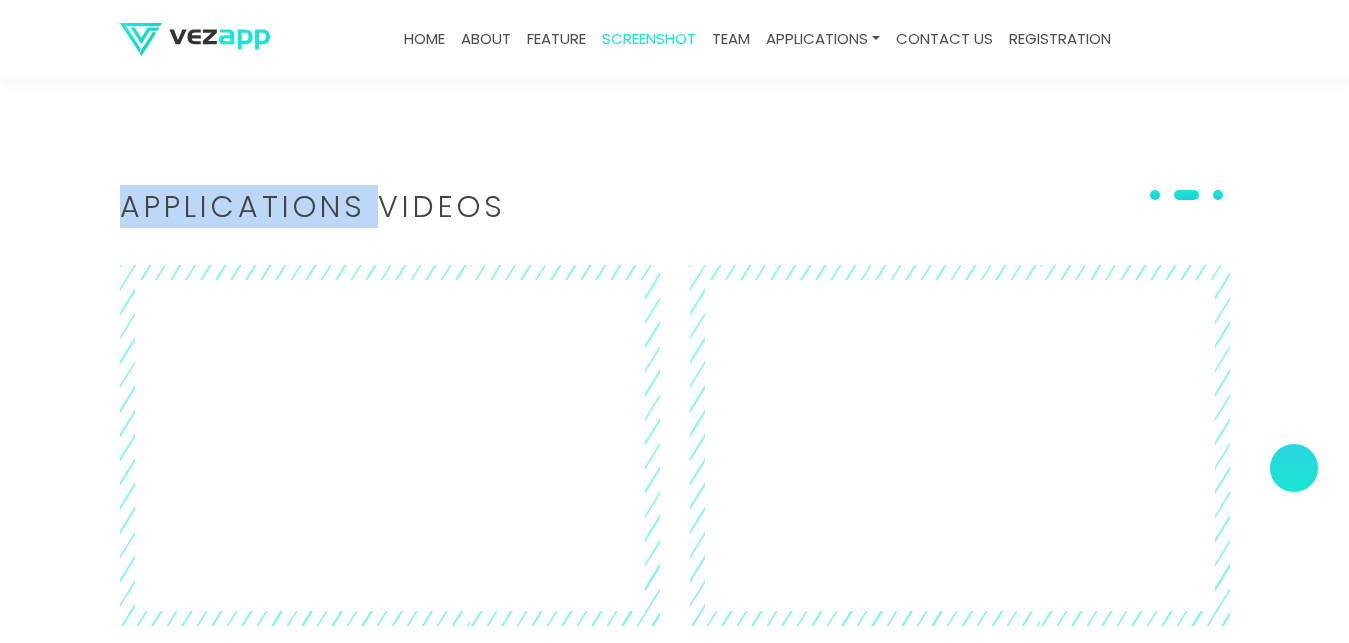 click on "Applications Videos" at bounding box center (675, 207) 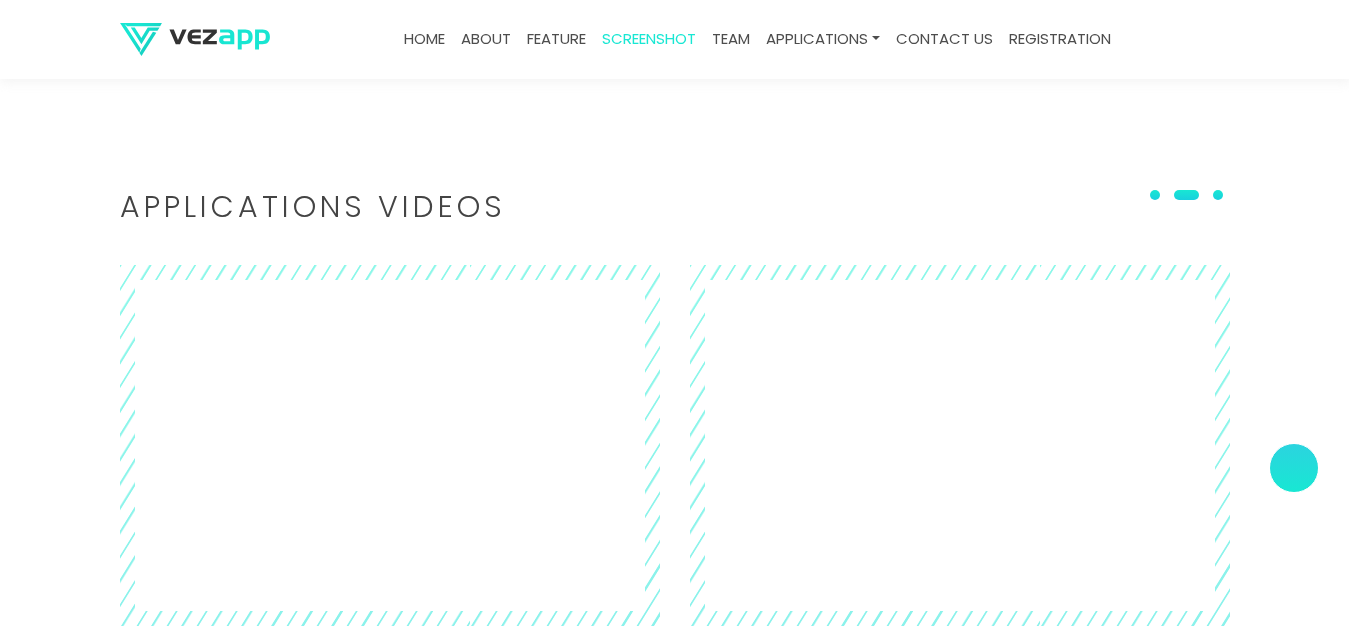 click on "Applications Videos" at bounding box center [675, 207] 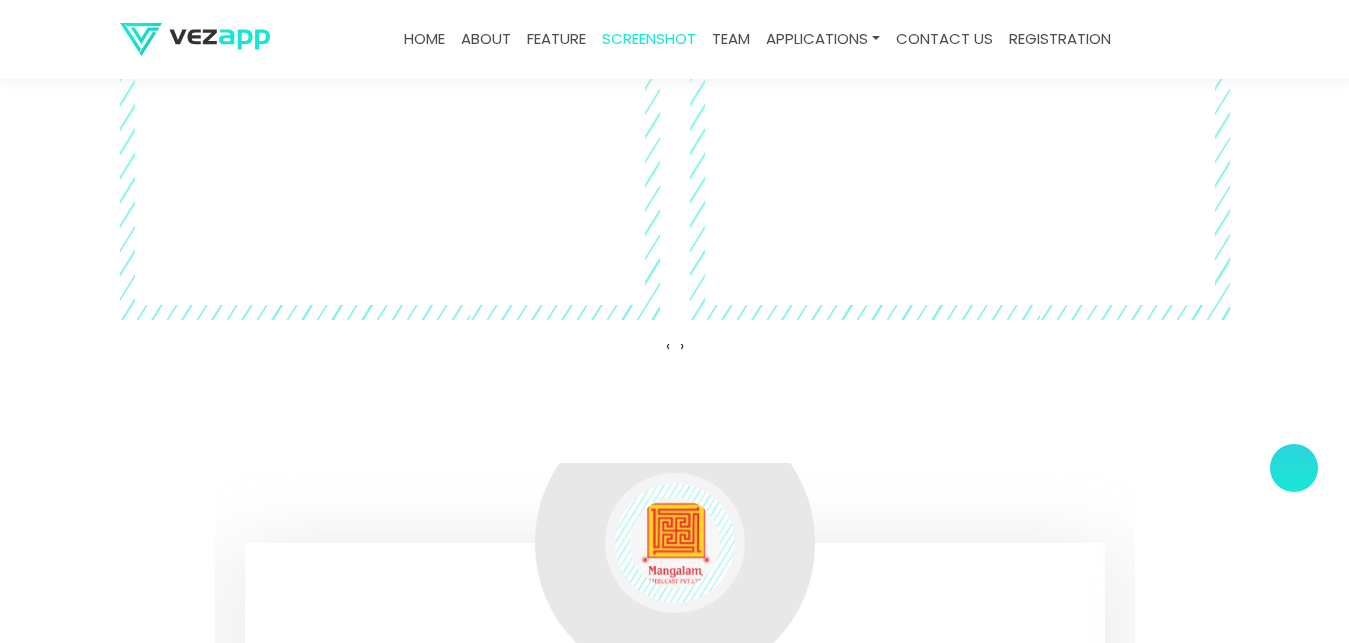 scroll, scrollTop: 5297, scrollLeft: 0, axis: vertical 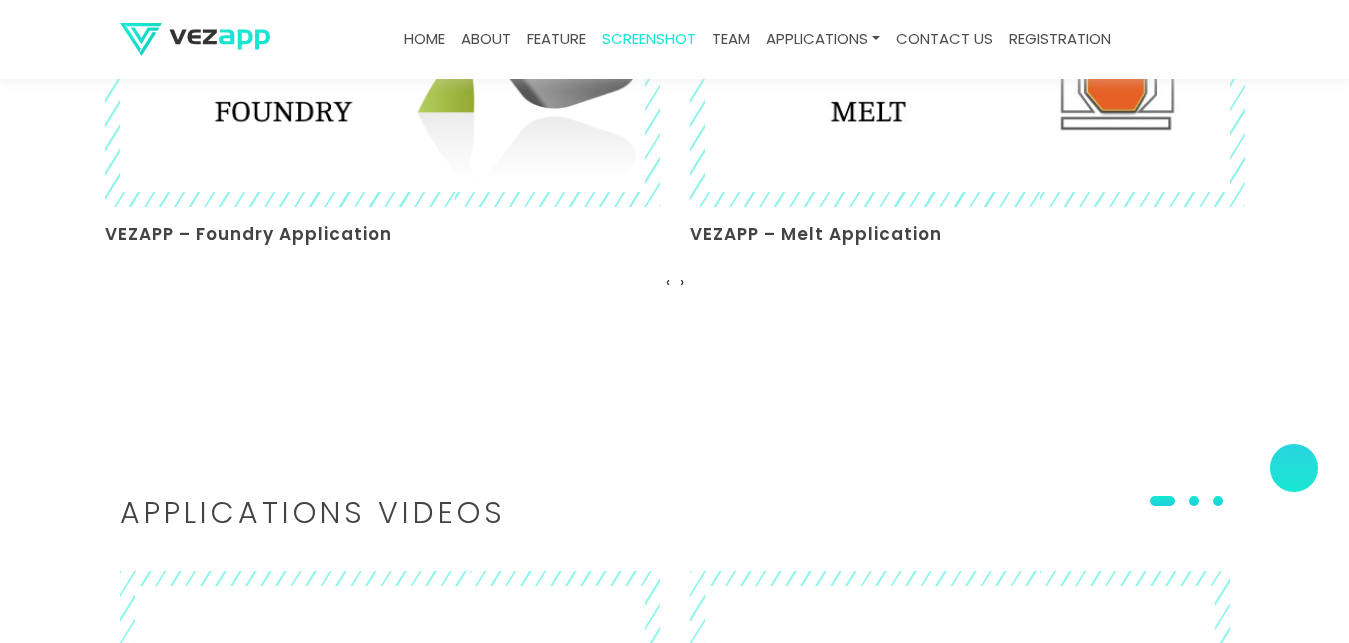 click on "VEZAPP – Foundry Application" at bounding box center [382, 234] 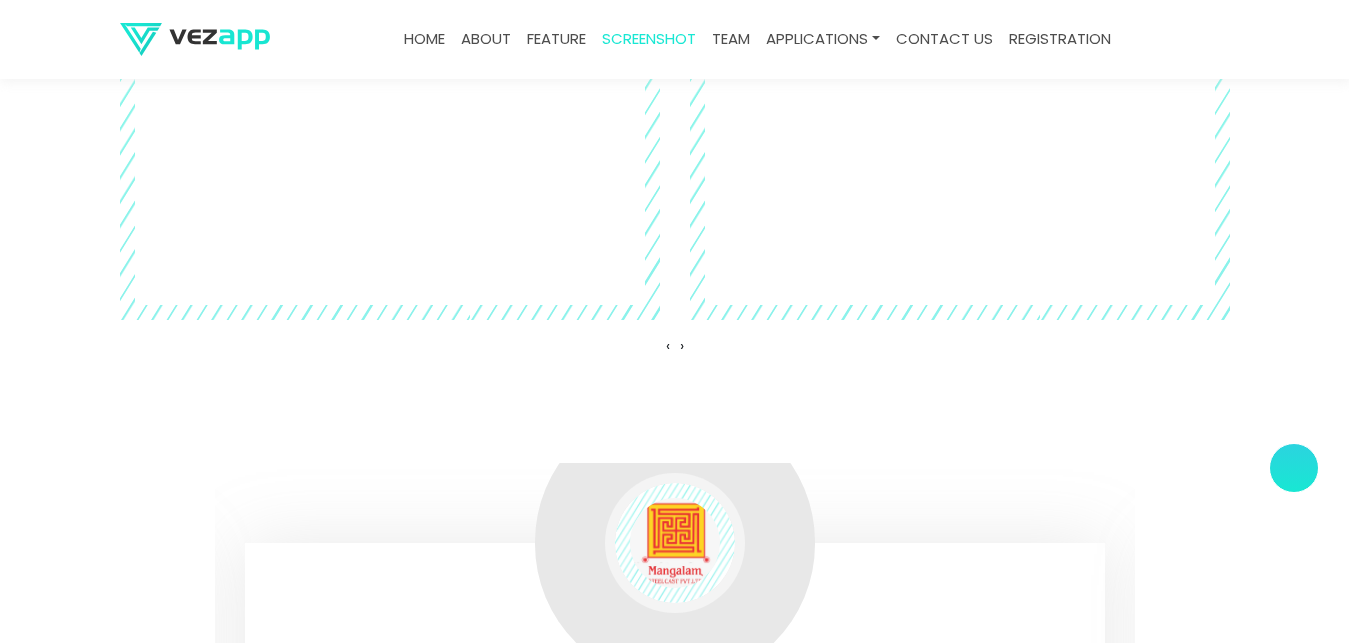 scroll, scrollTop: 5093, scrollLeft: 0, axis: vertical 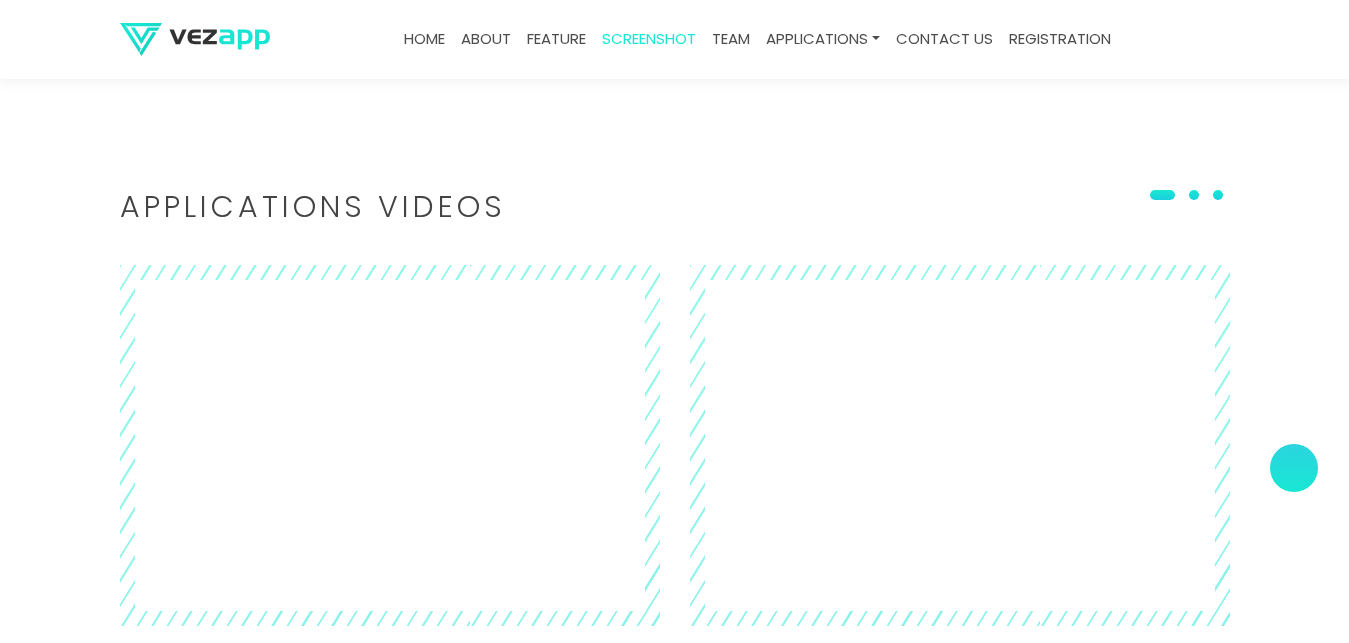 click on "Applications Videos" at bounding box center (675, 207) 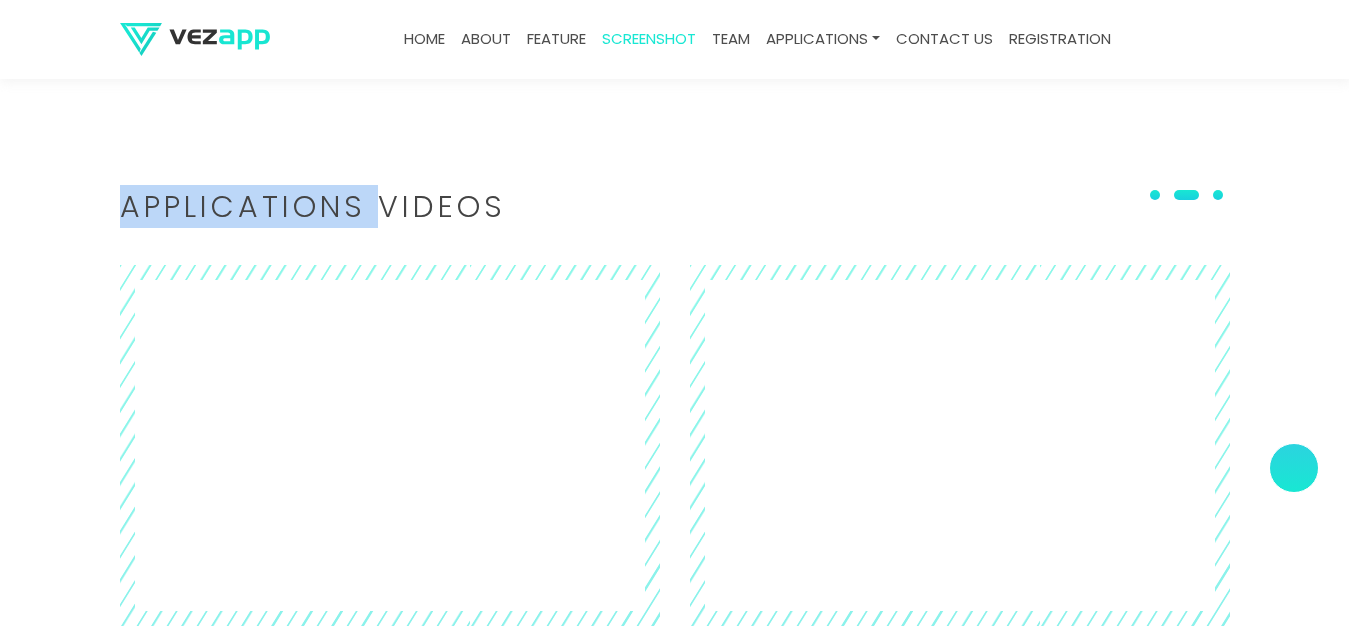 click on "Applications Videos" at bounding box center [675, 207] 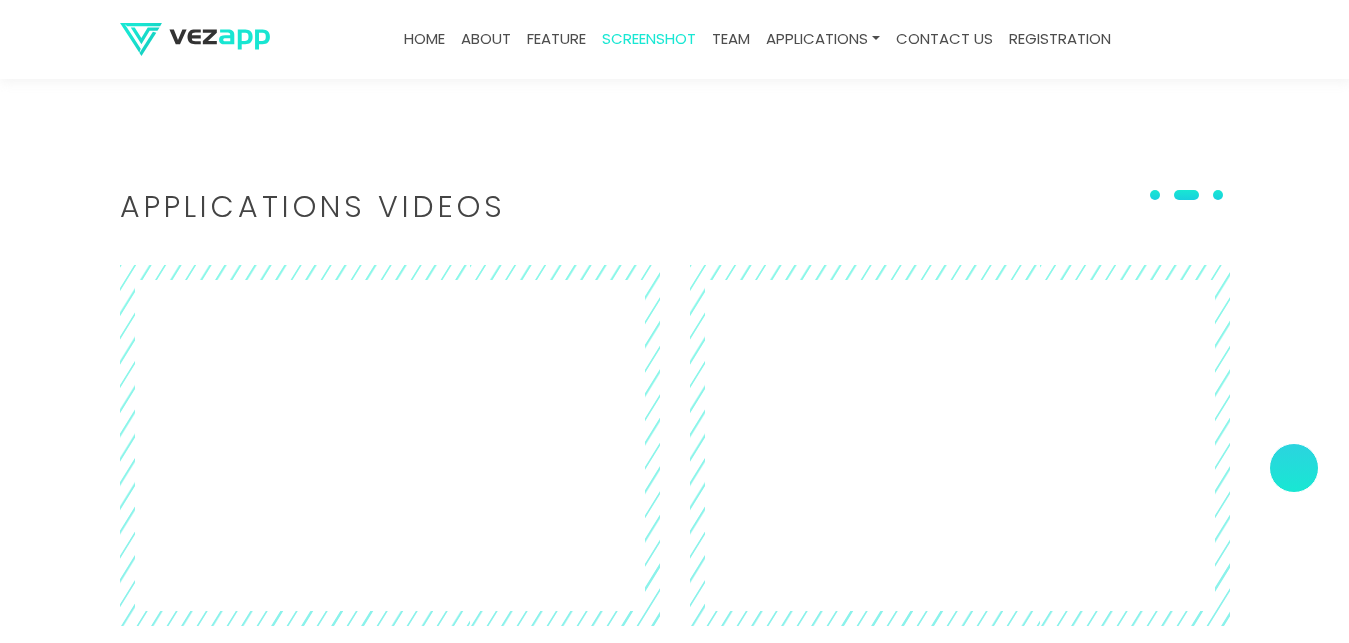 click on "Applications Videos" at bounding box center (675, 207) 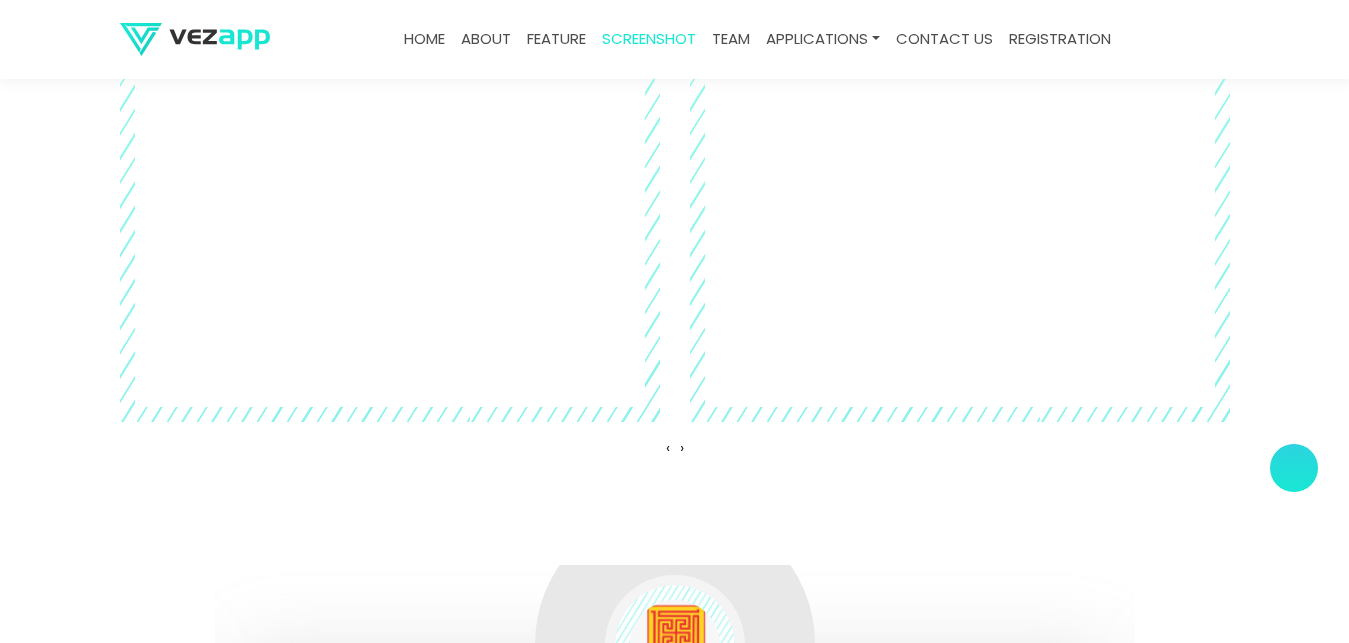 scroll, scrollTop: 5399, scrollLeft: 0, axis: vertical 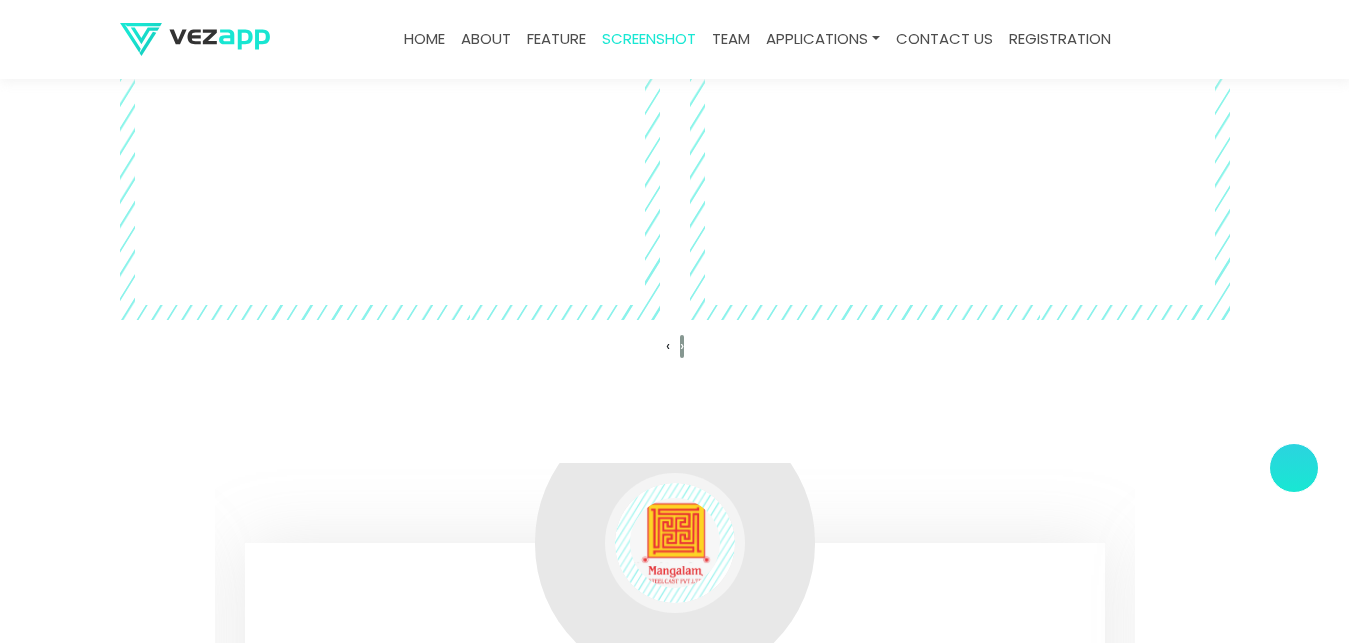 click on "›" at bounding box center (682, 345) 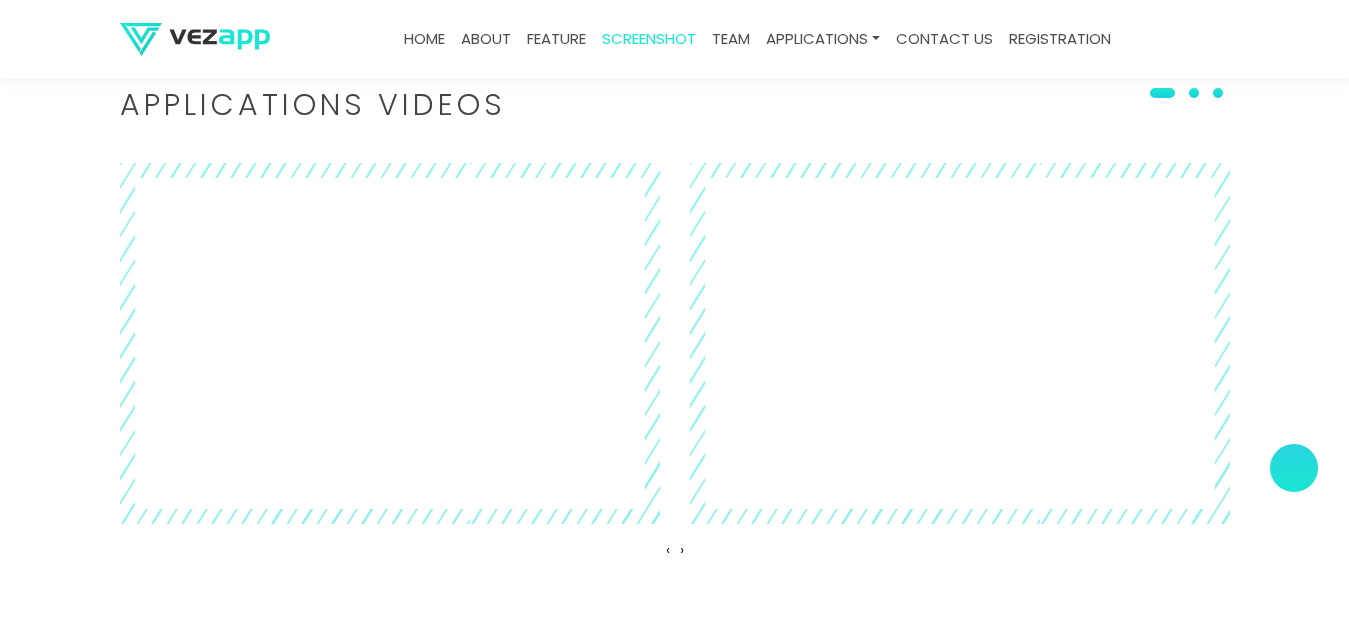 scroll, scrollTop: 5093, scrollLeft: 0, axis: vertical 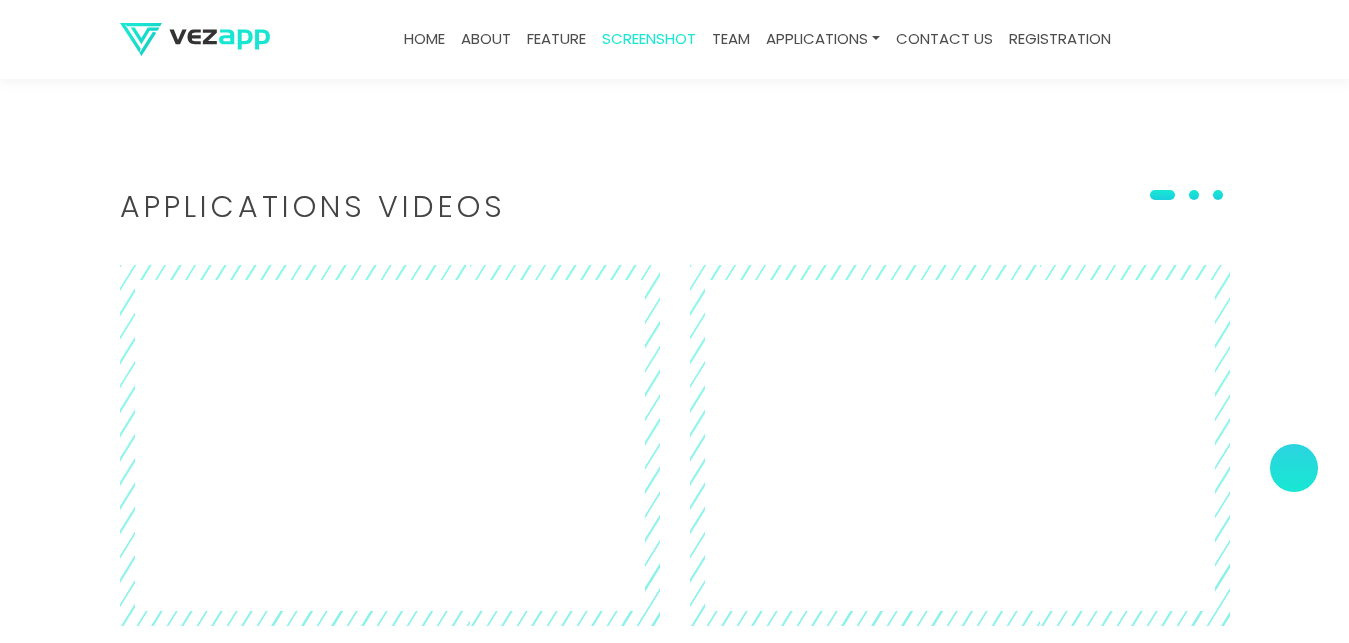 click on "Applications Videos" at bounding box center (675, 207) 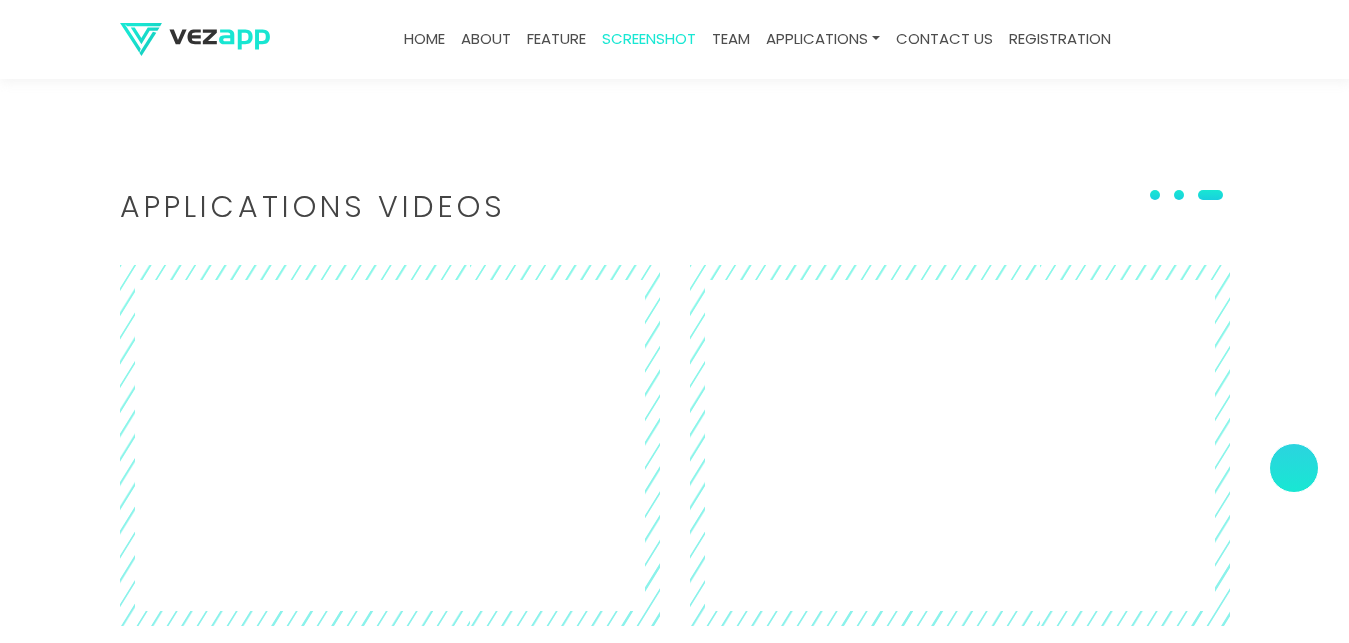 click on "Applications Videos" at bounding box center [675, 207] 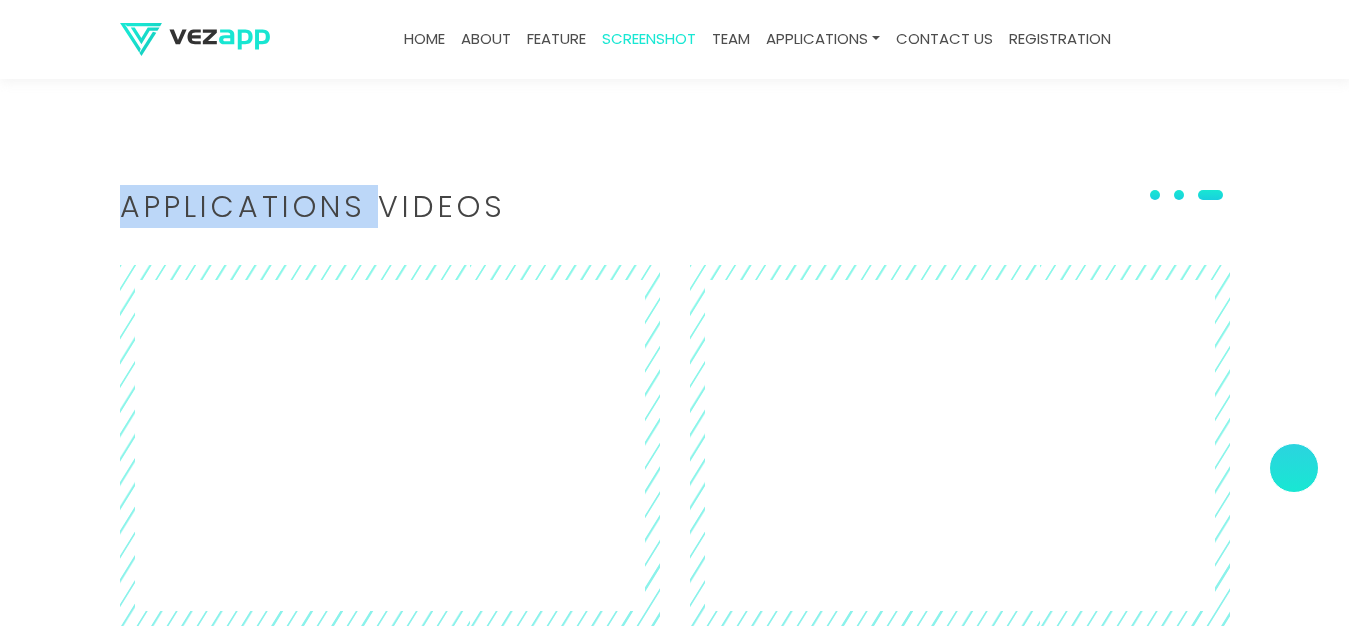 click on "Applications Videos" at bounding box center (675, 207) 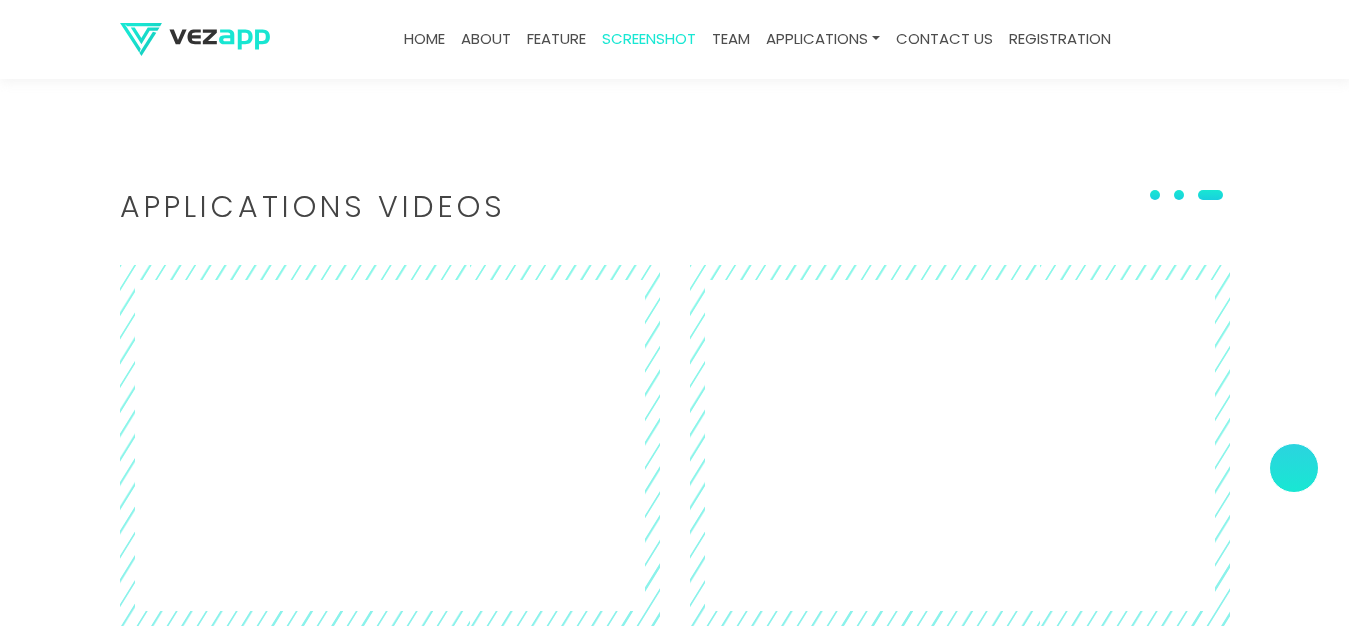 click on "Applications Videos" at bounding box center [675, 207] 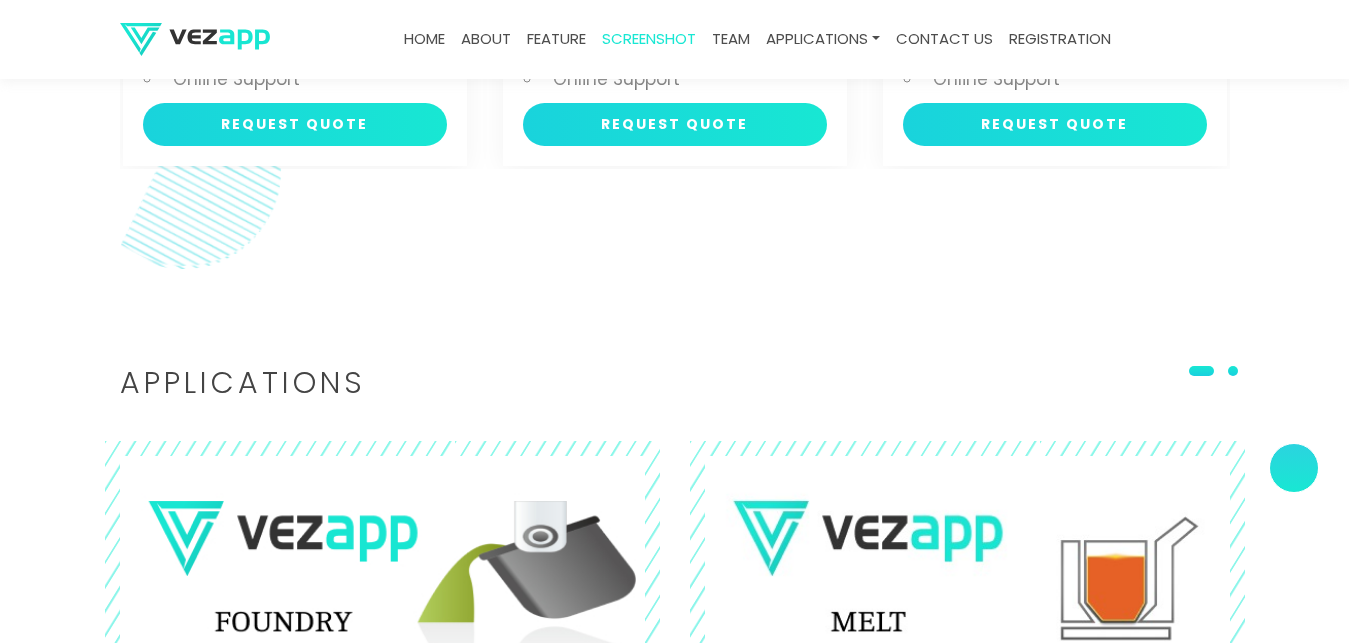 scroll, scrollTop: 4685, scrollLeft: 0, axis: vertical 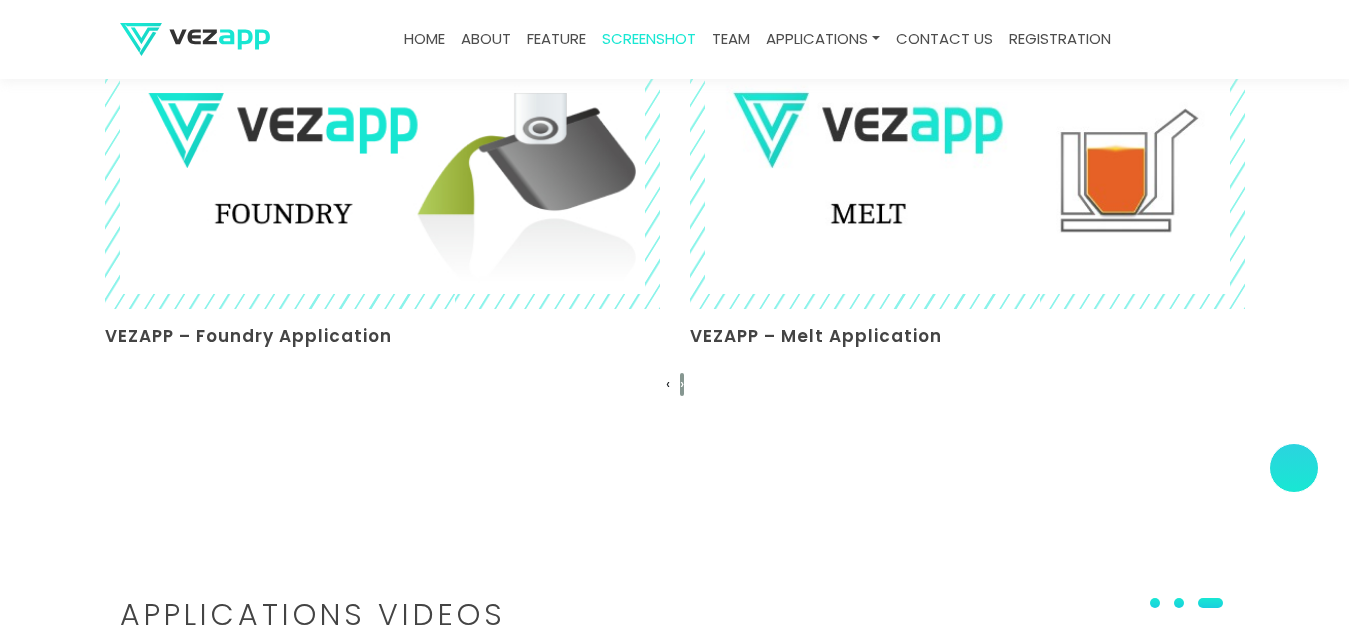 click on "›" at bounding box center (682, 383) 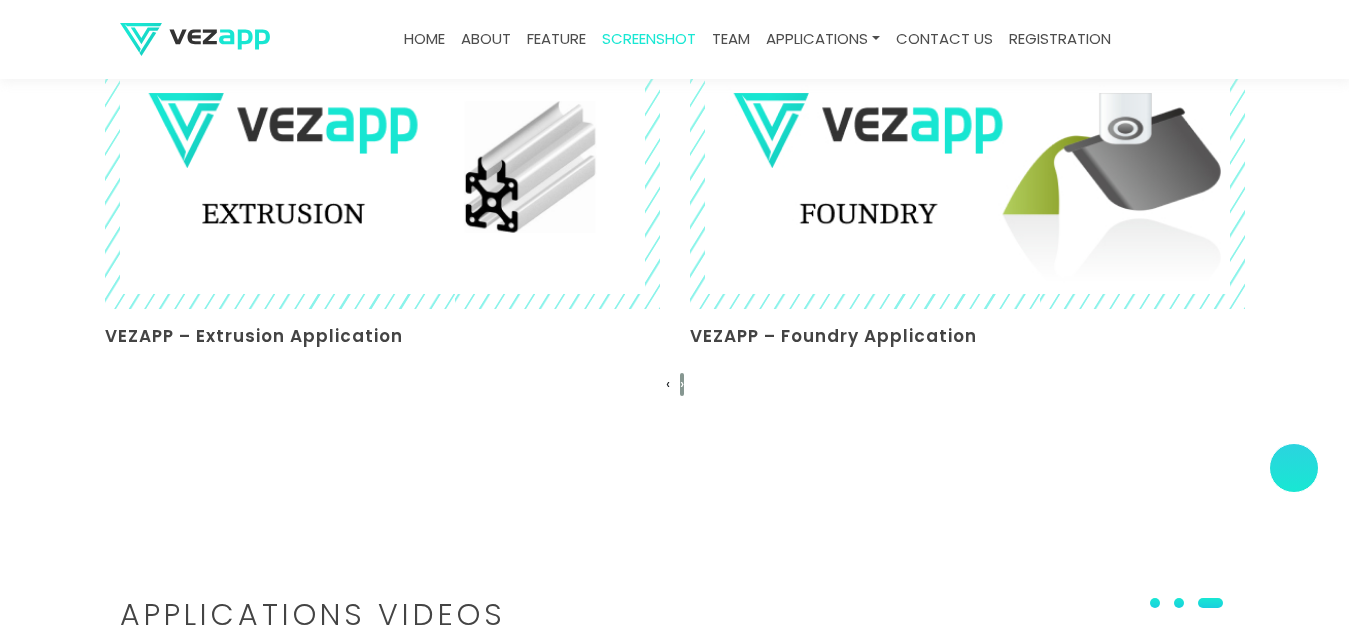 click on "›" at bounding box center [682, 383] 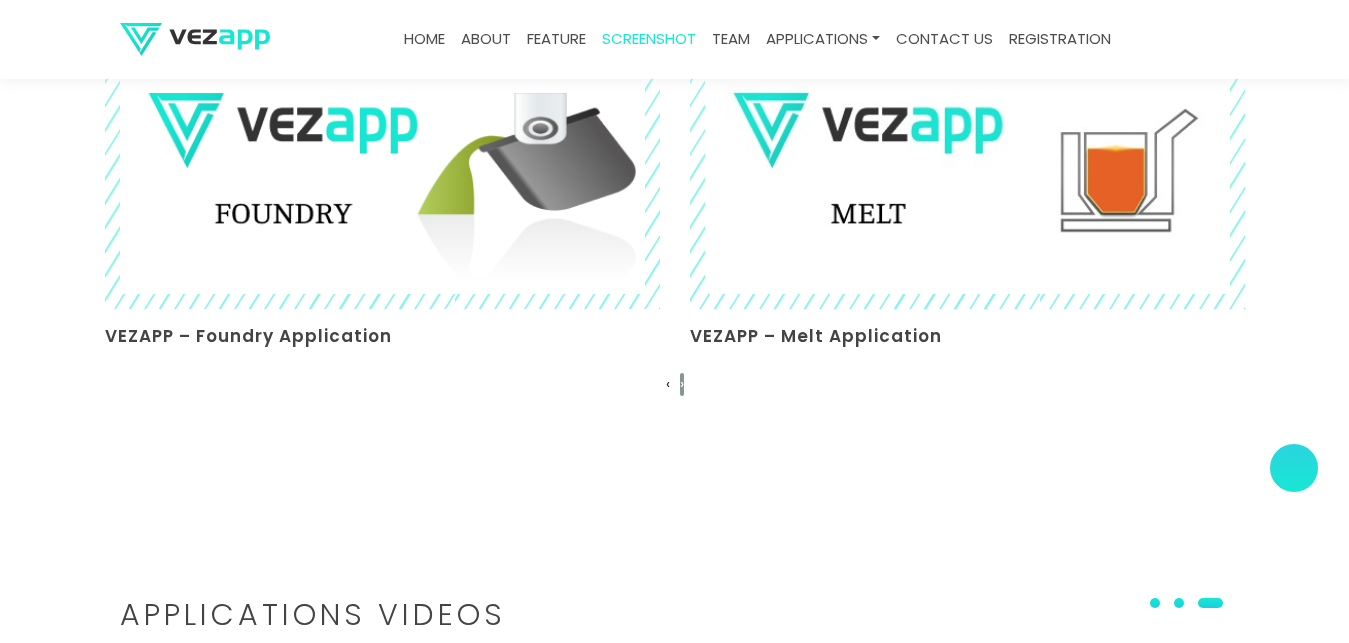 click on "›" at bounding box center (682, 383) 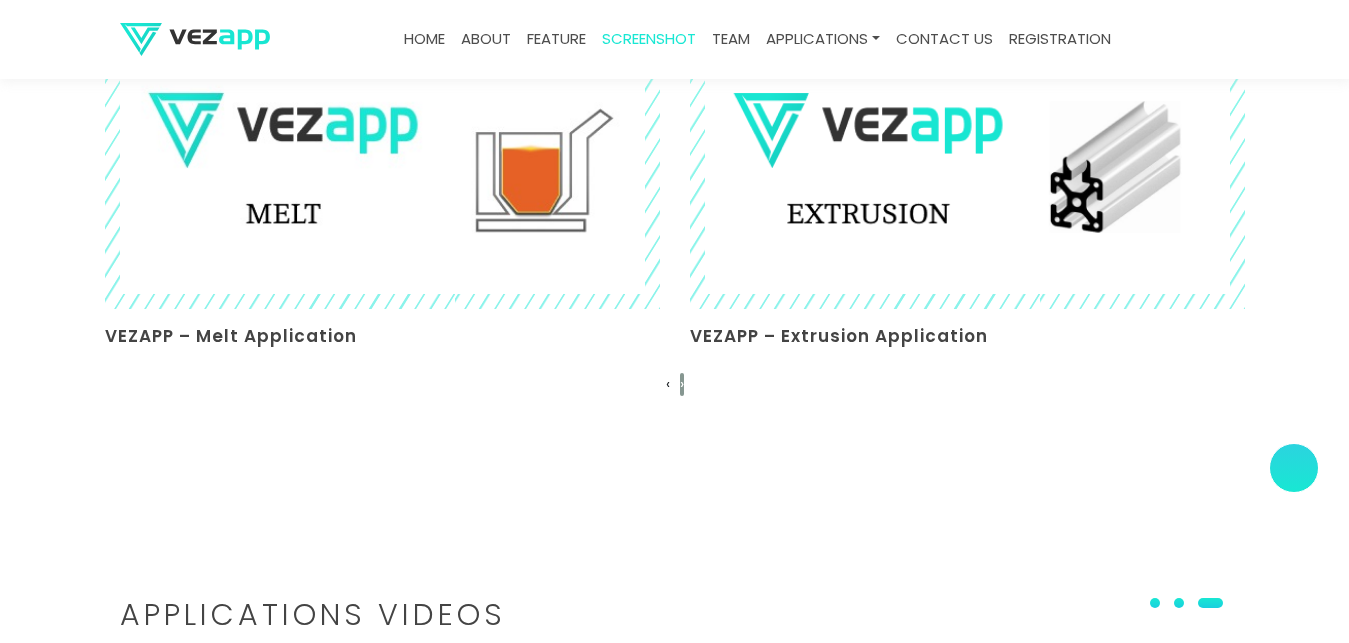 click on "›" at bounding box center (682, 383) 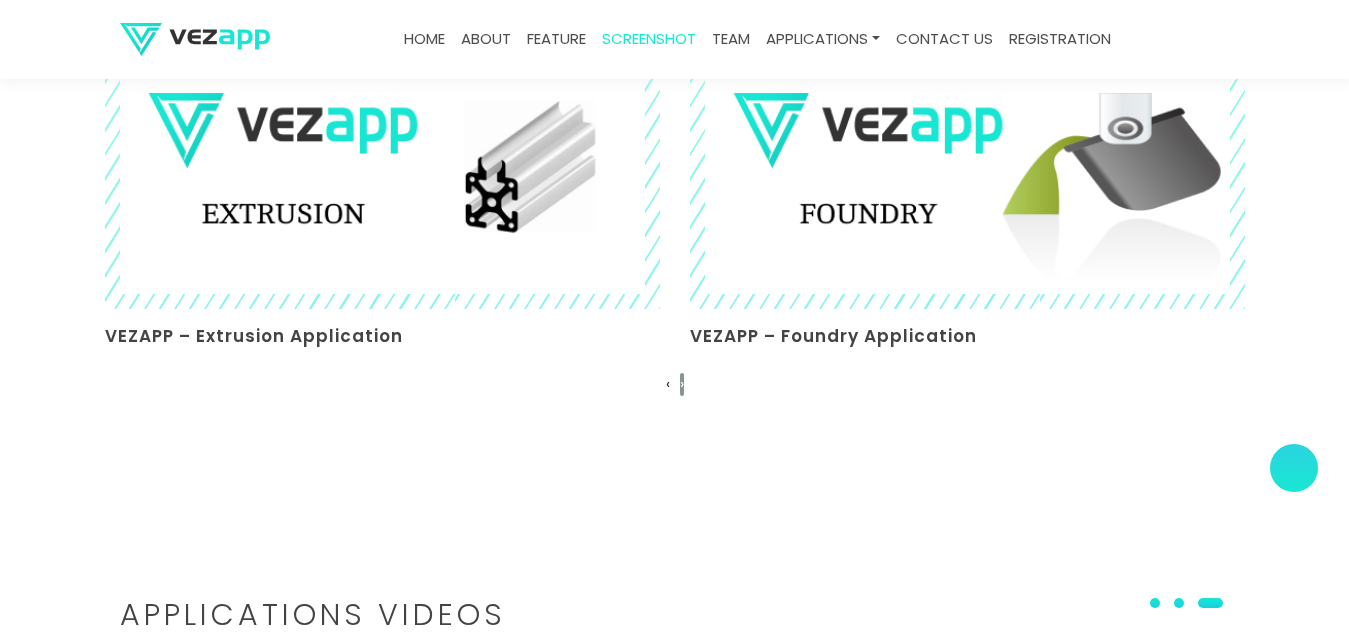 click on "›" at bounding box center (682, 383) 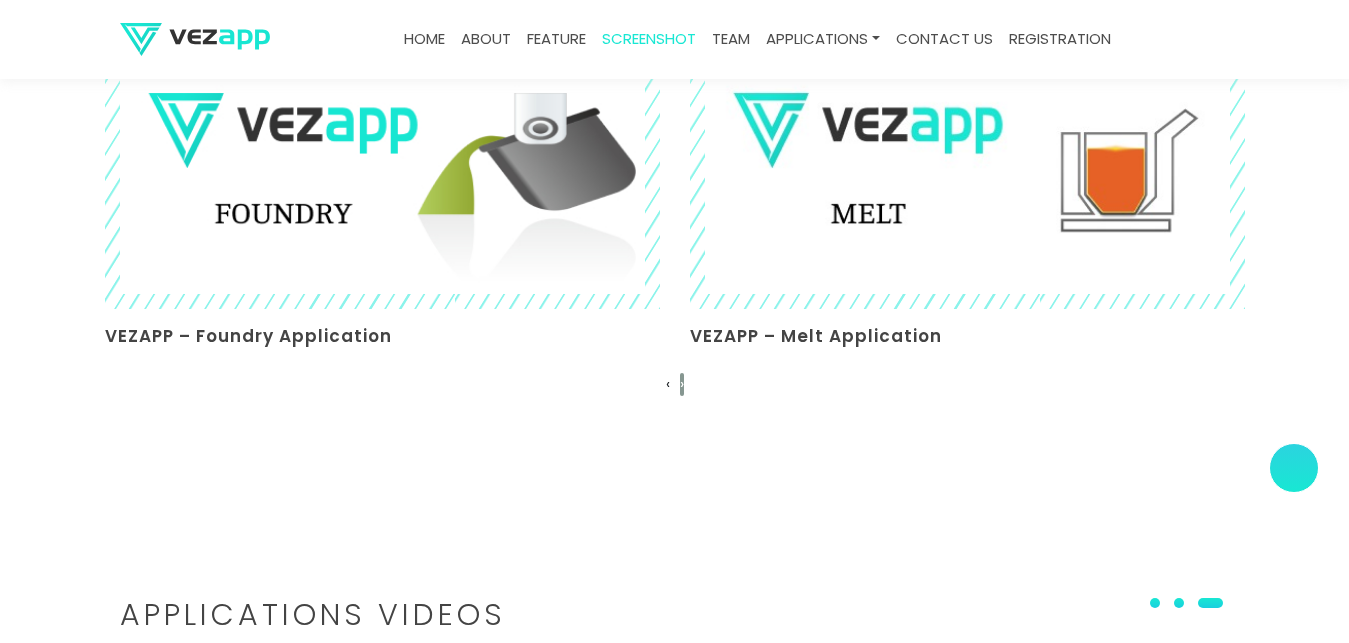 click on "›" at bounding box center [682, 383] 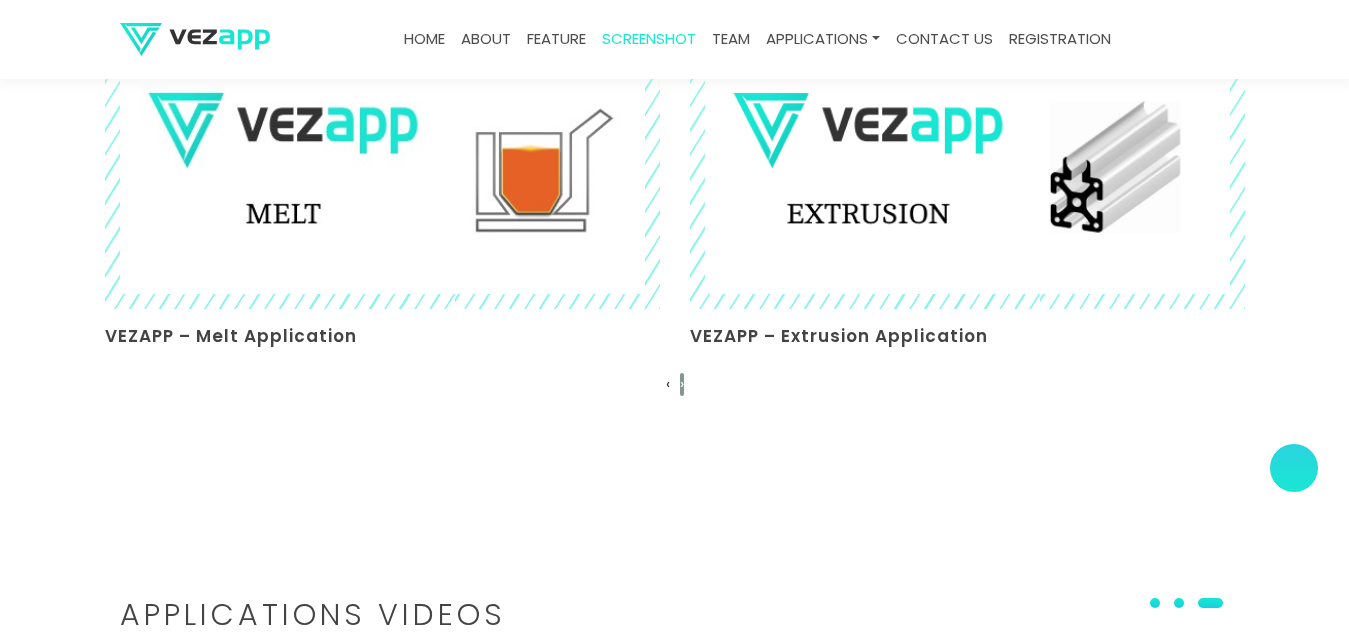 click on "›" at bounding box center (682, 383) 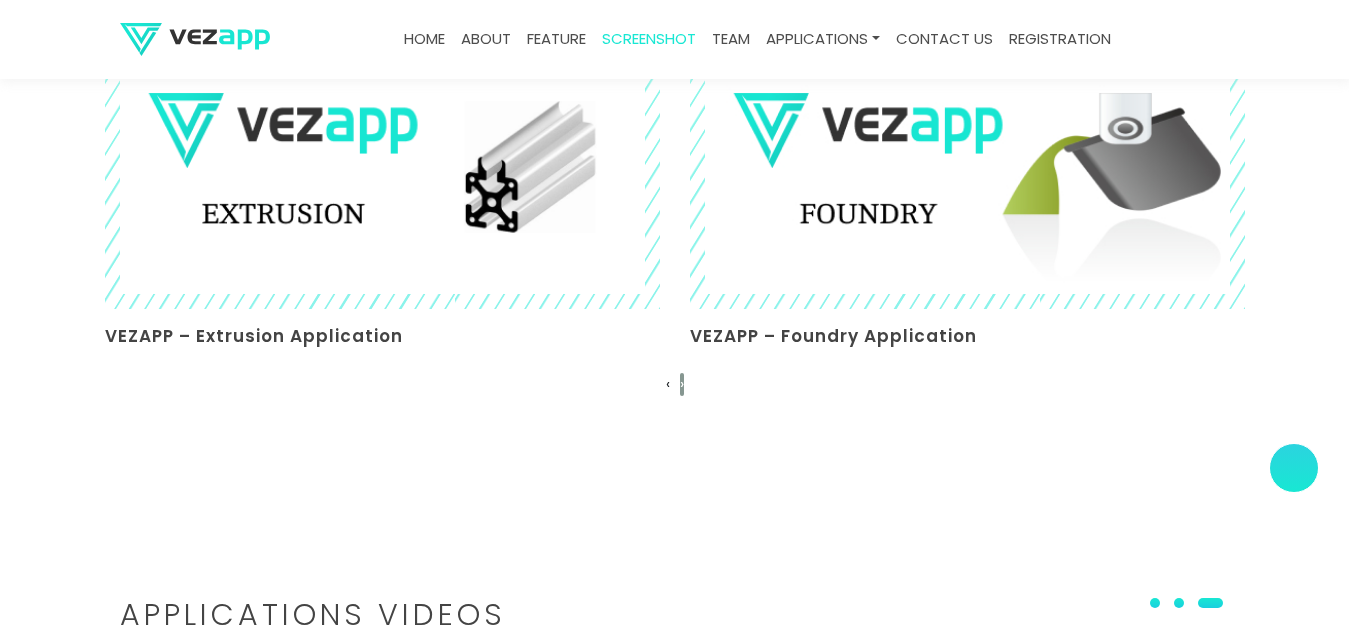 click on "›" at bounding box center [682, 383] 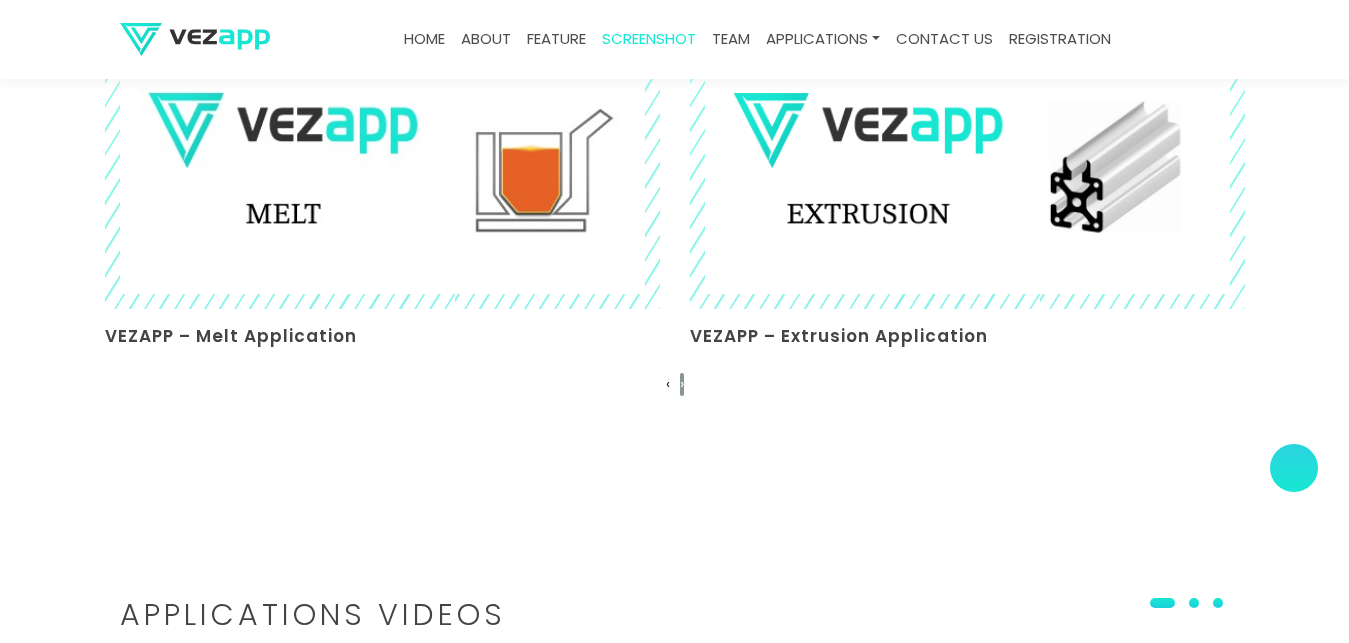 click on "›" at bounding box center (682, 383) 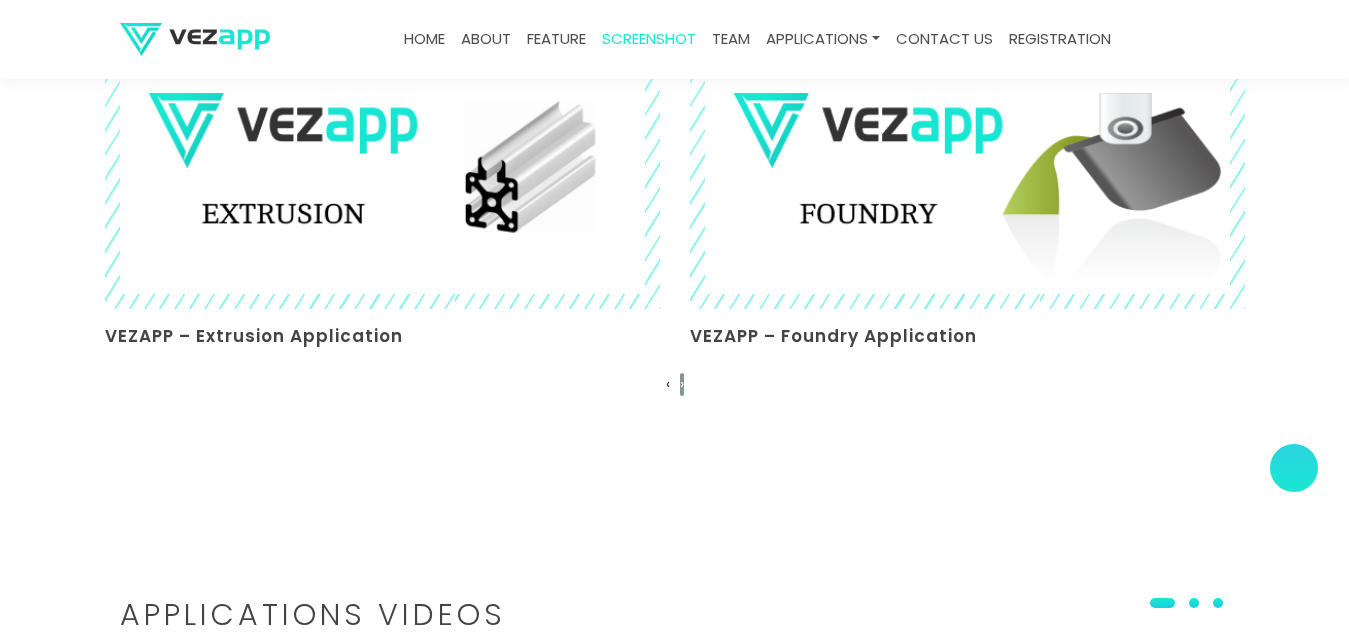 click on "›" at bounding box center [682, 383] 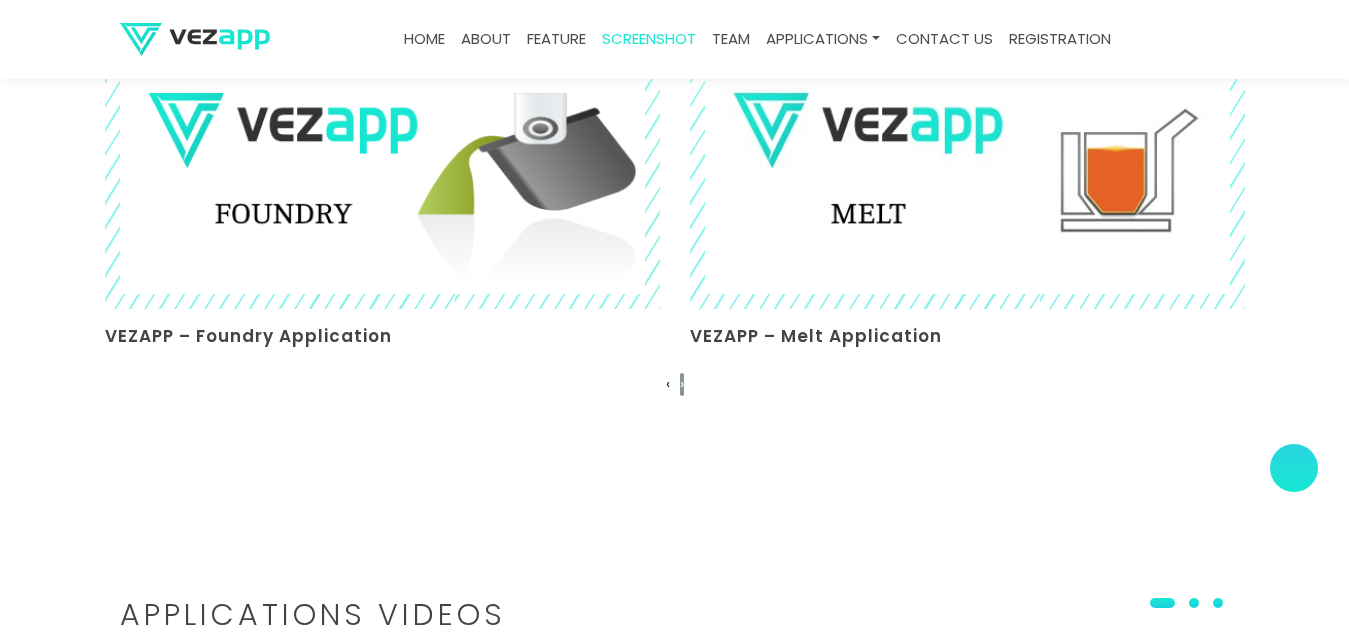 click on "›" at bounding box center (682, 383) 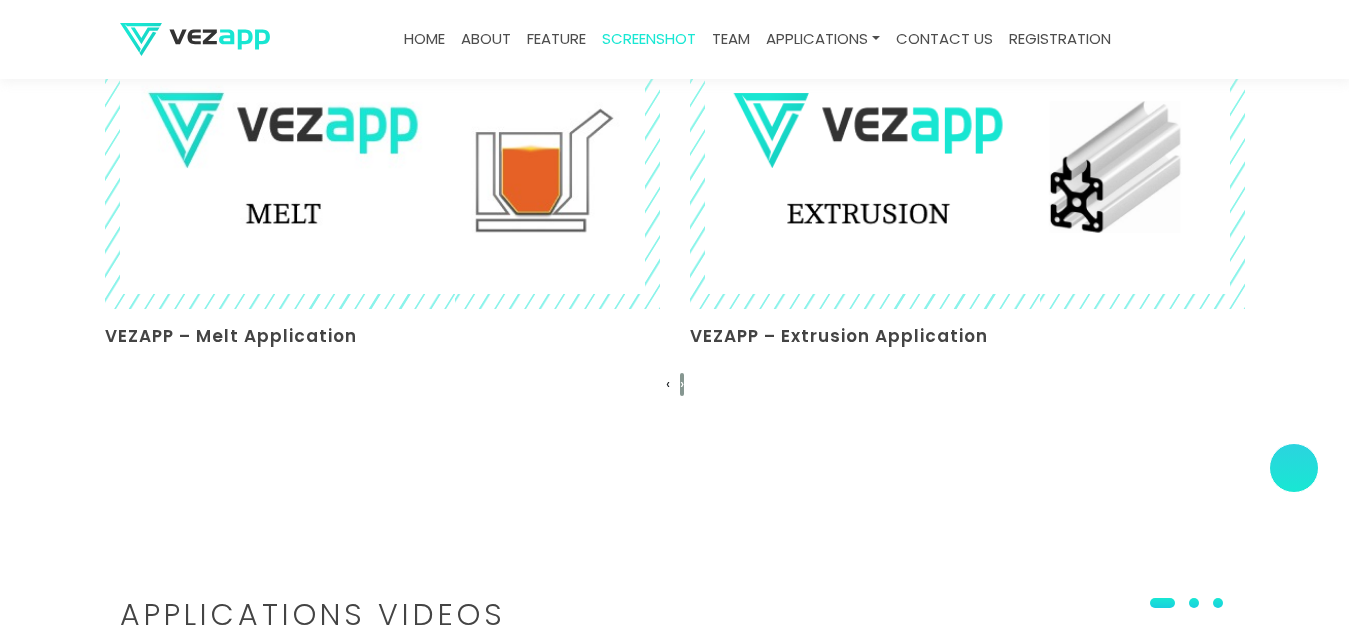 click on "›" at bounding box center (682, 383) 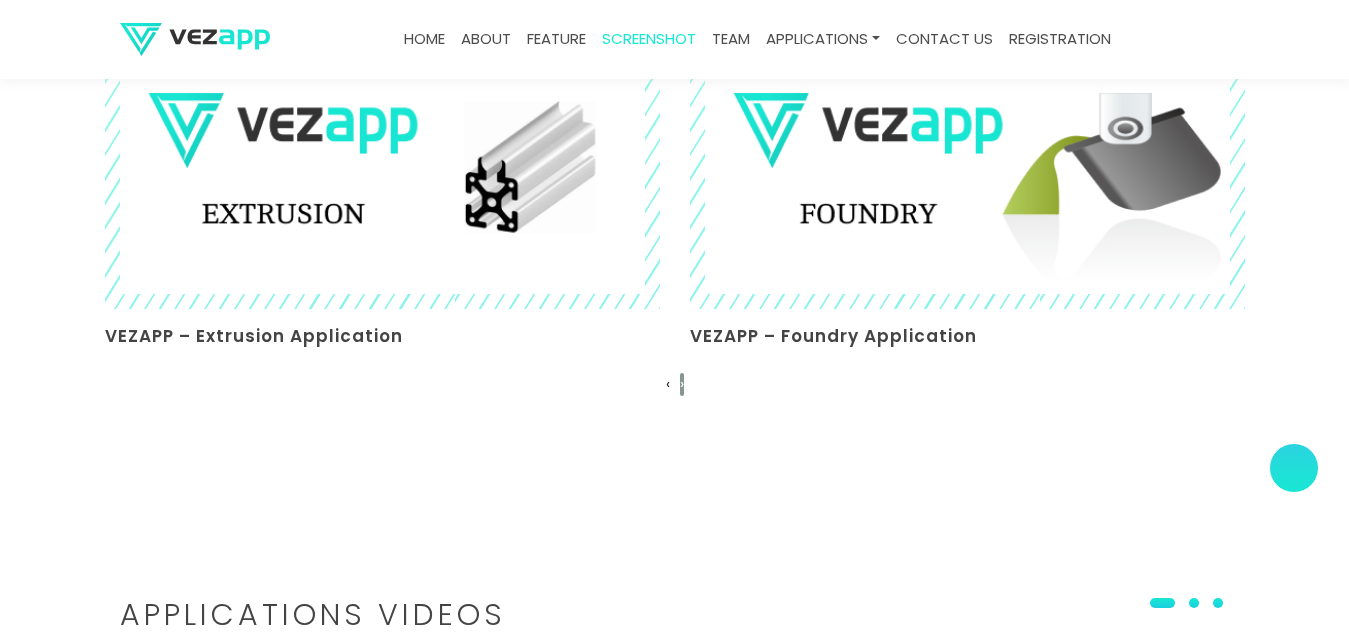 click on "›" at bounding box center (682, 383) 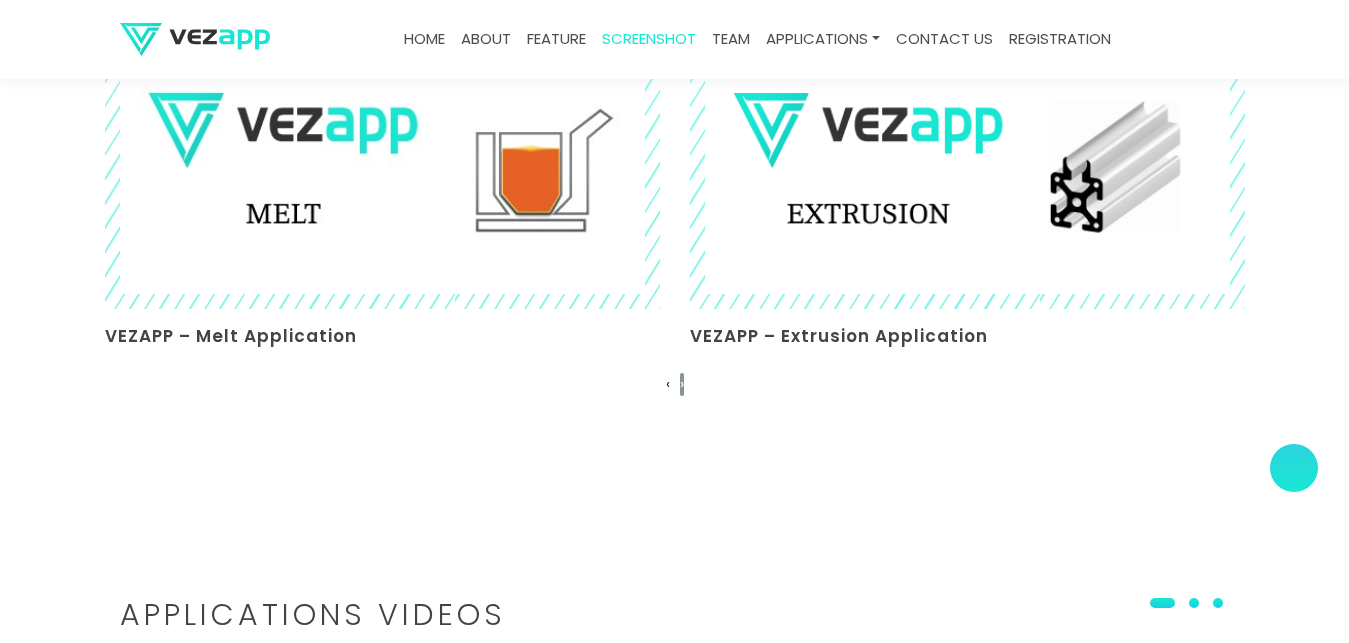click on "›" at bounding box center [682, 383] 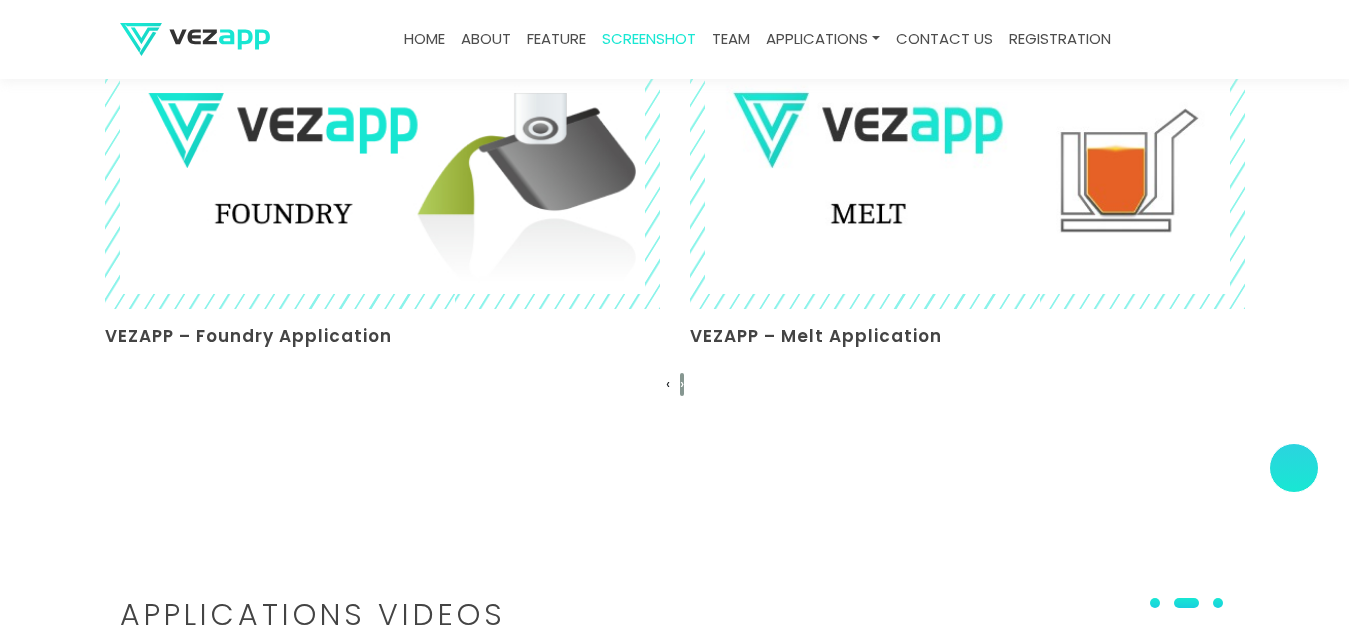 click on "›" at bounding box center (682, 383) 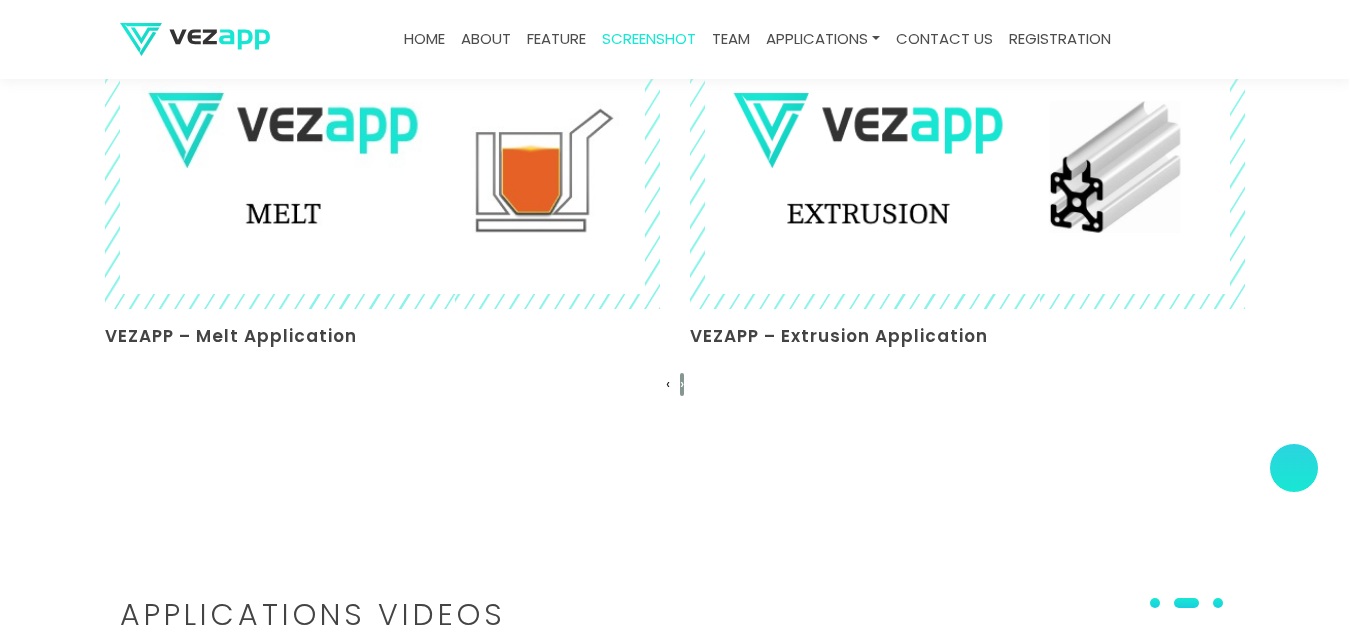 click on "›" at bounding box center (682, 383) 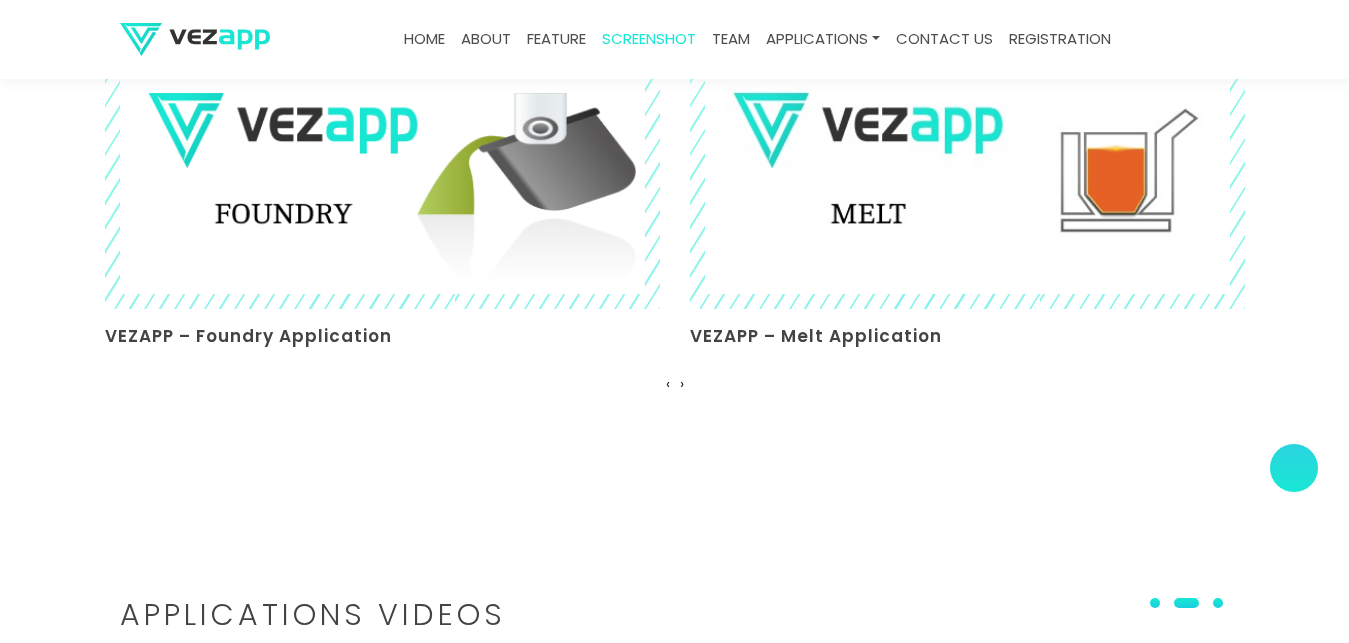 click on "‹ ›" at bounding box center [675, 384] 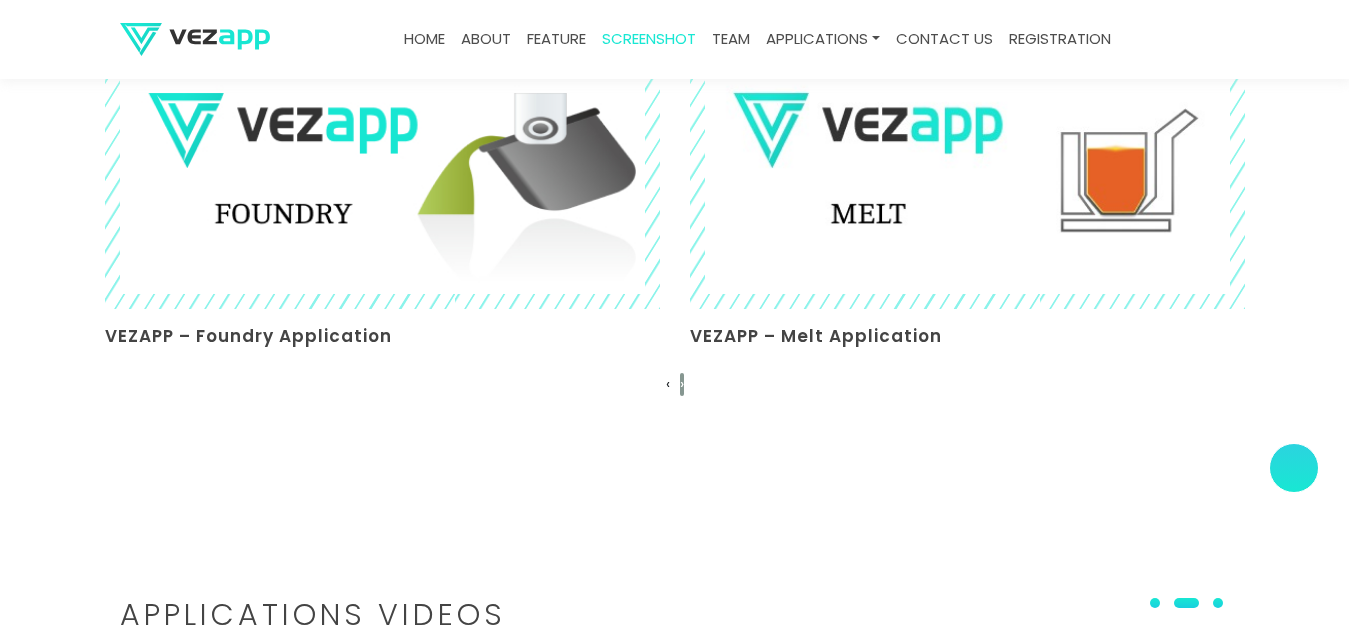 click on "›" at bounding box center (682, 383) 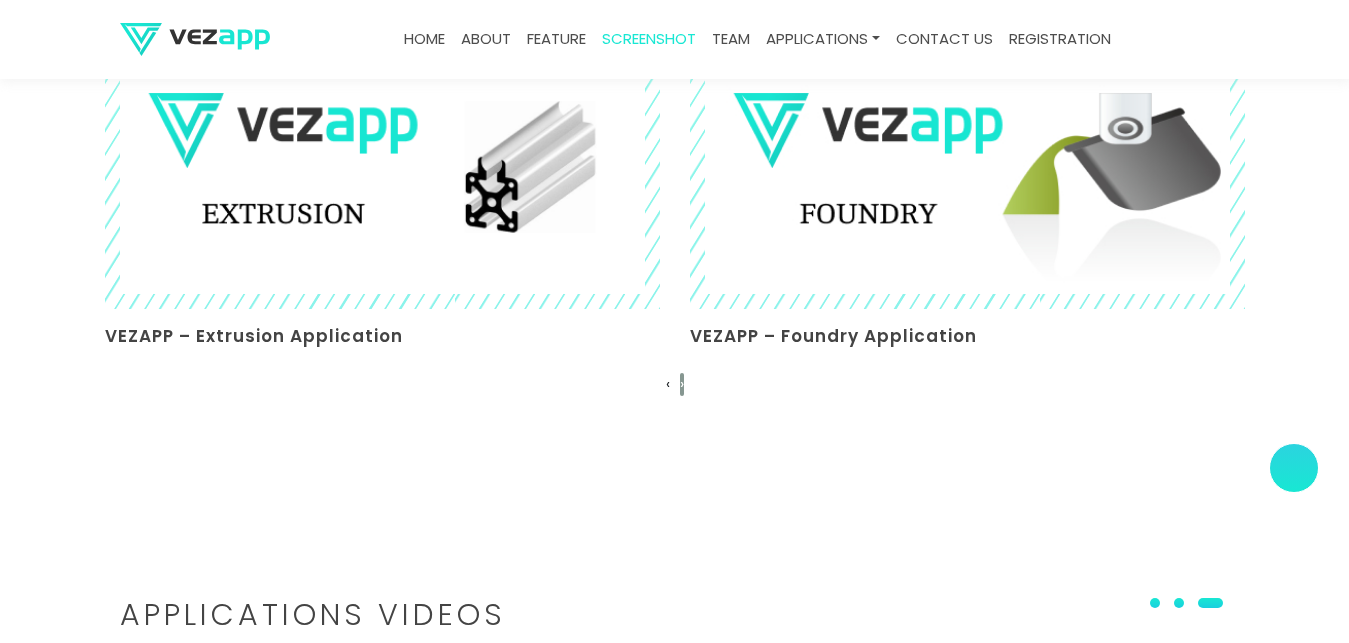 click on "›" at bounding box center [682, 383] 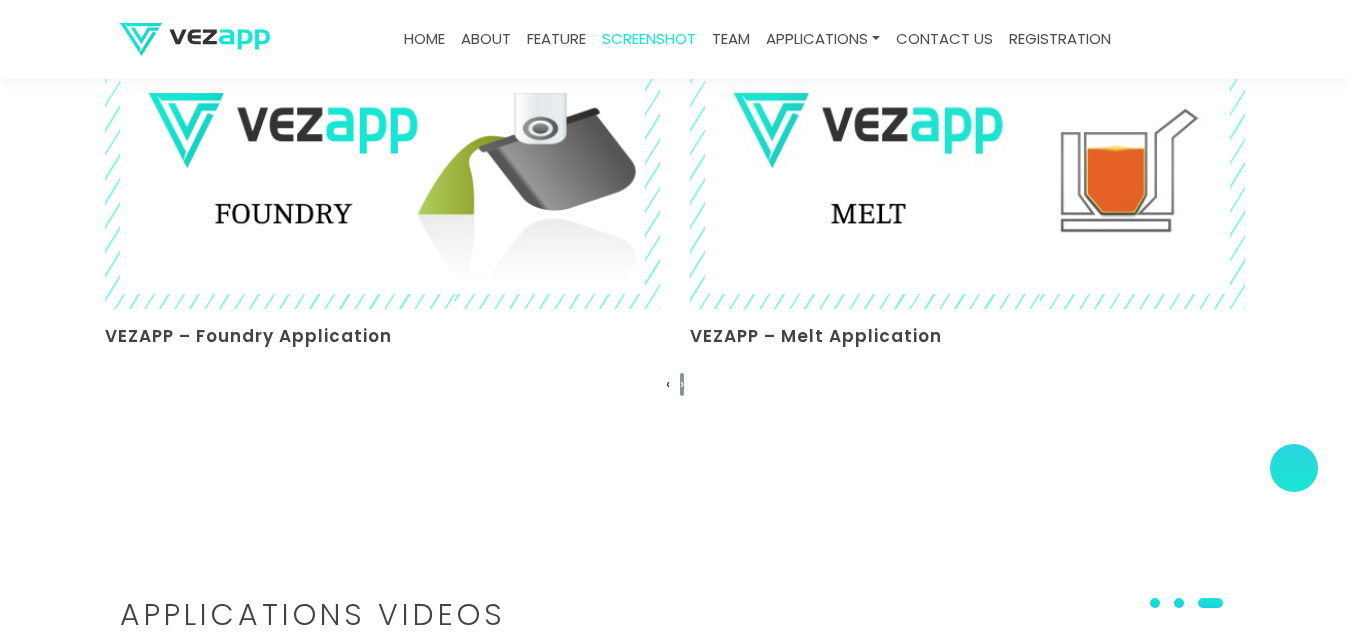 click on "›" at bounding box center [682, 383] 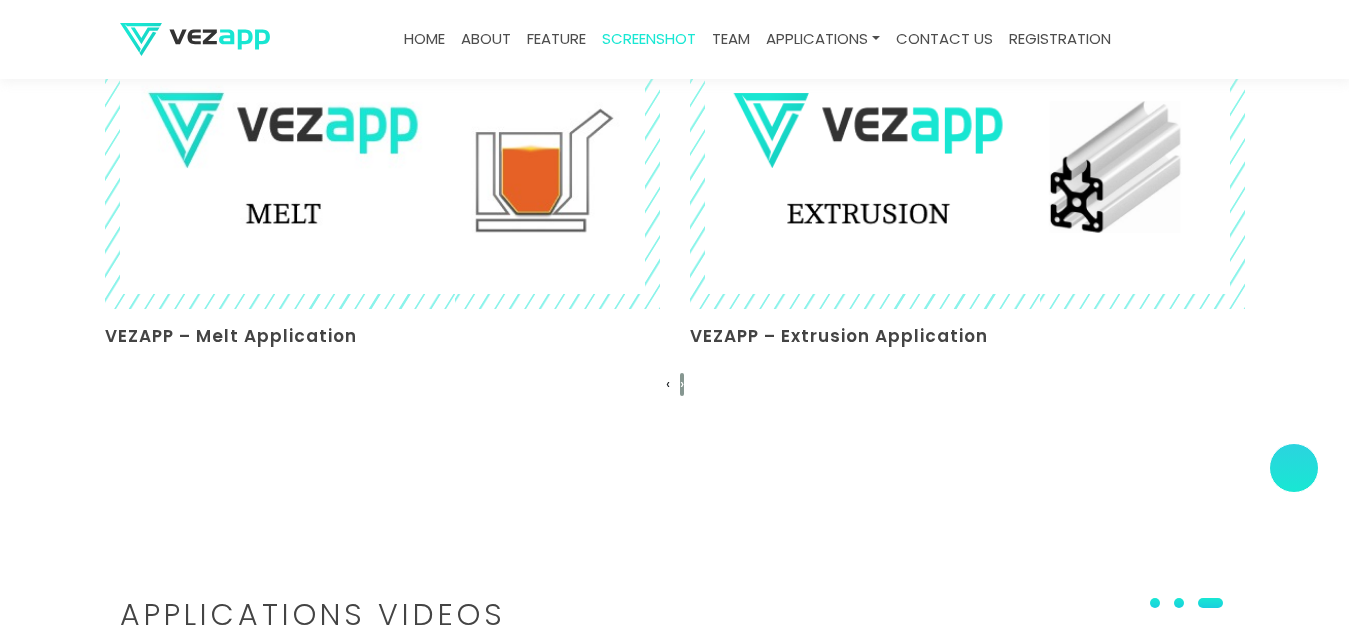 click on "›" at bounding box center (682, 383) 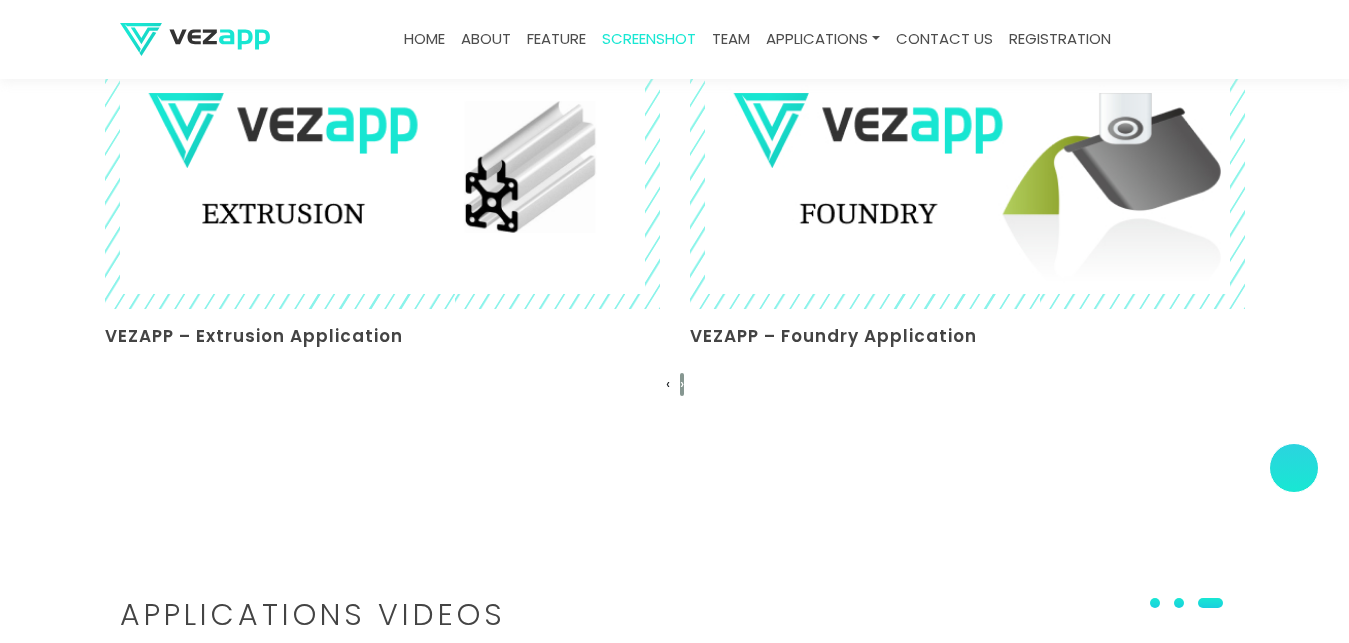 click on "›" at bounding box center [682, 383] 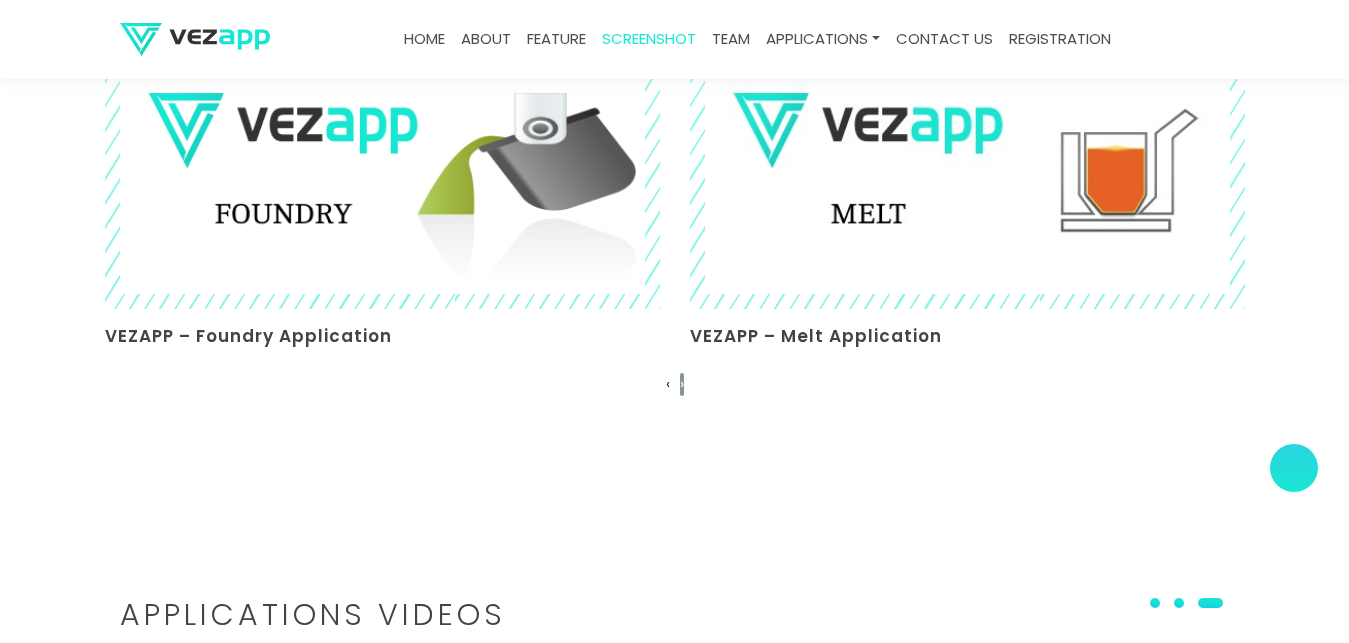 click on "›" at bounding box center [682, 383] 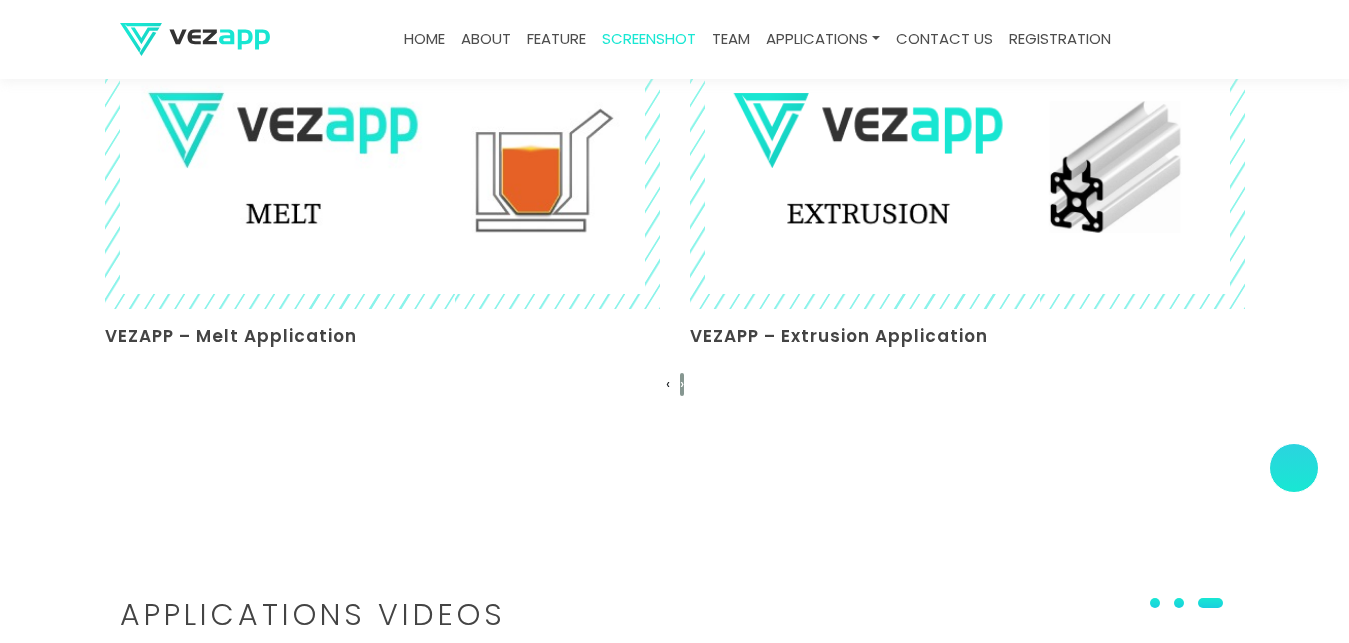 click on "›" at bounding box center (682, 383) 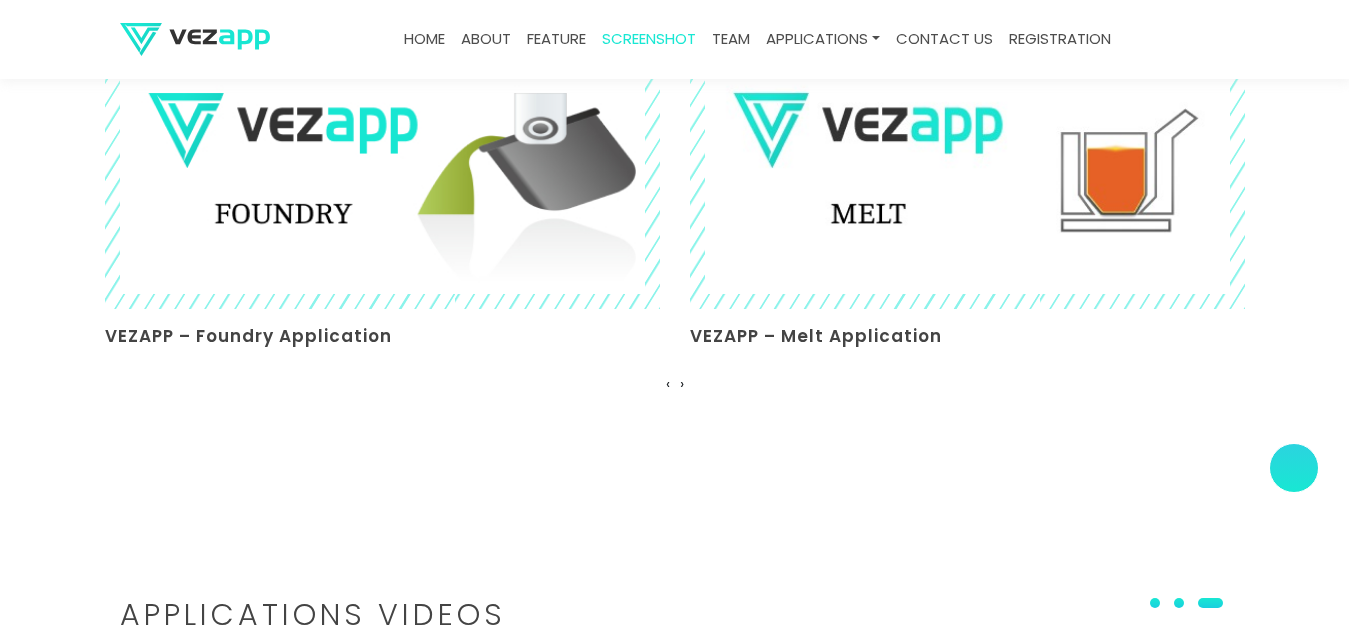 scroll, scrollTop: 4277, scrollLeft: 0, axis: vertical 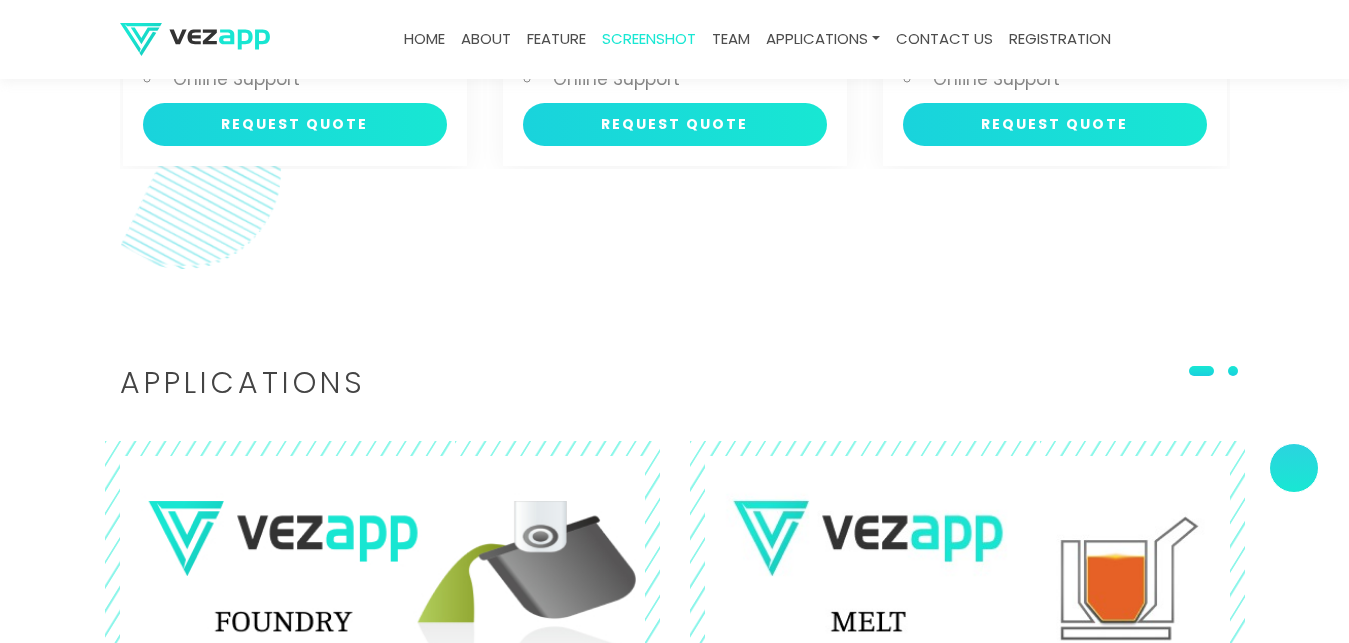 type 